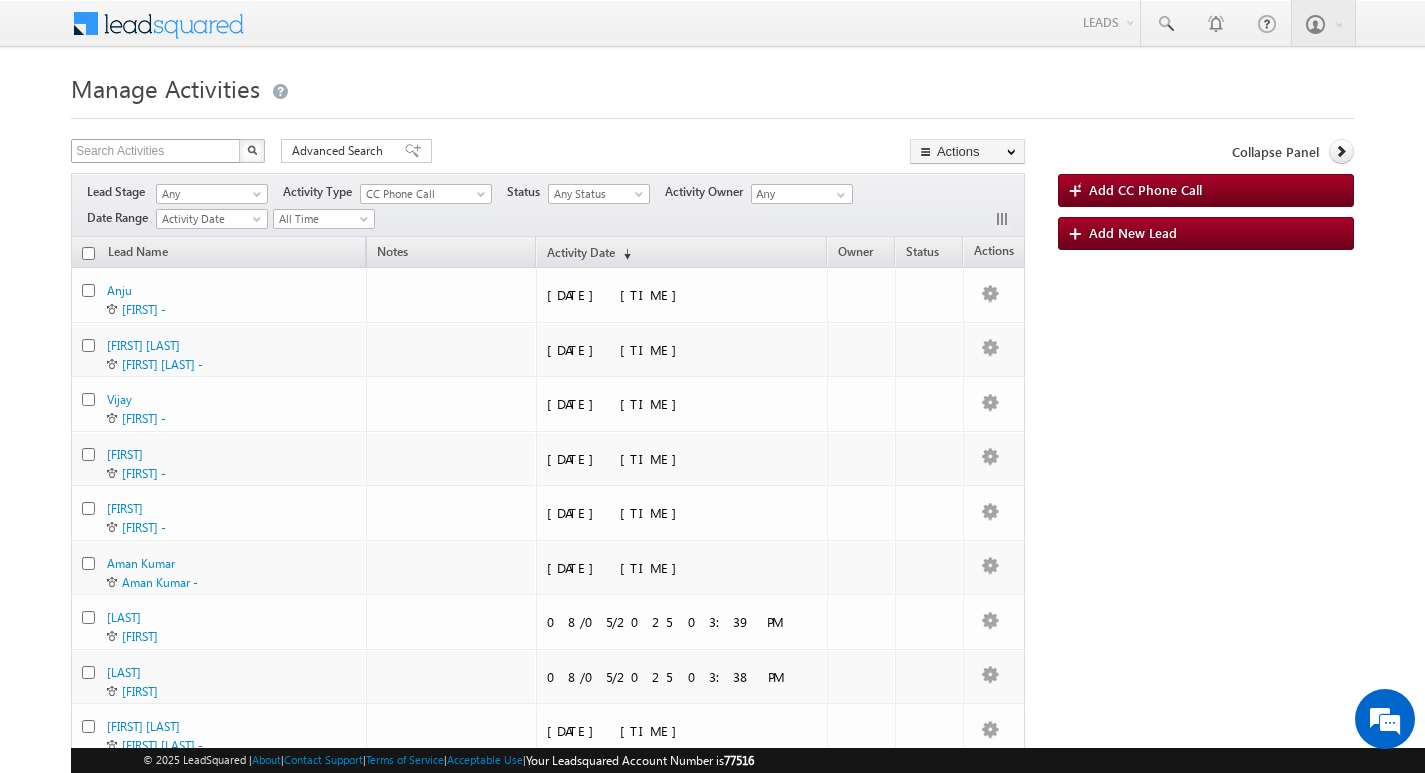 scroll, scrollTop: 0, scrollLeft: 0, axis: both 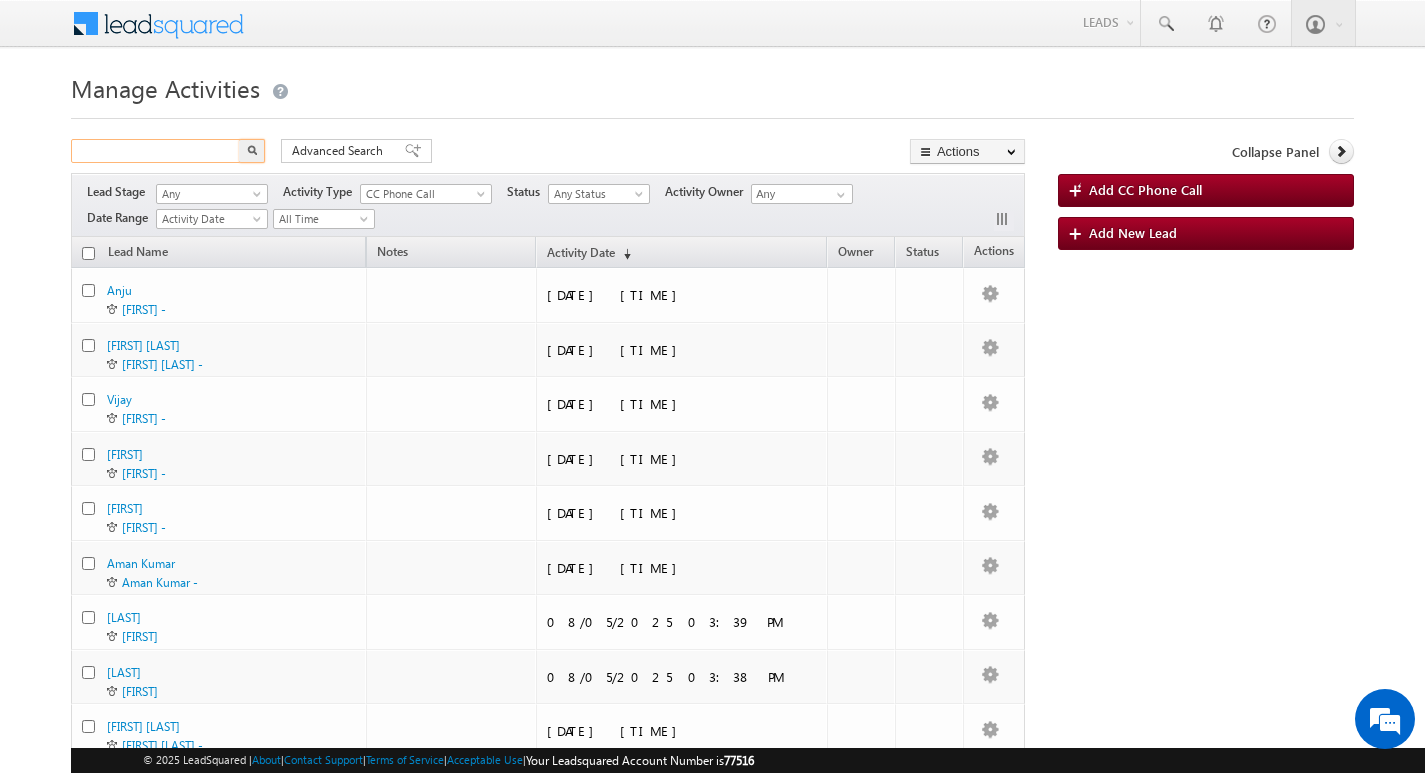 click at bounding box center (156, 151) 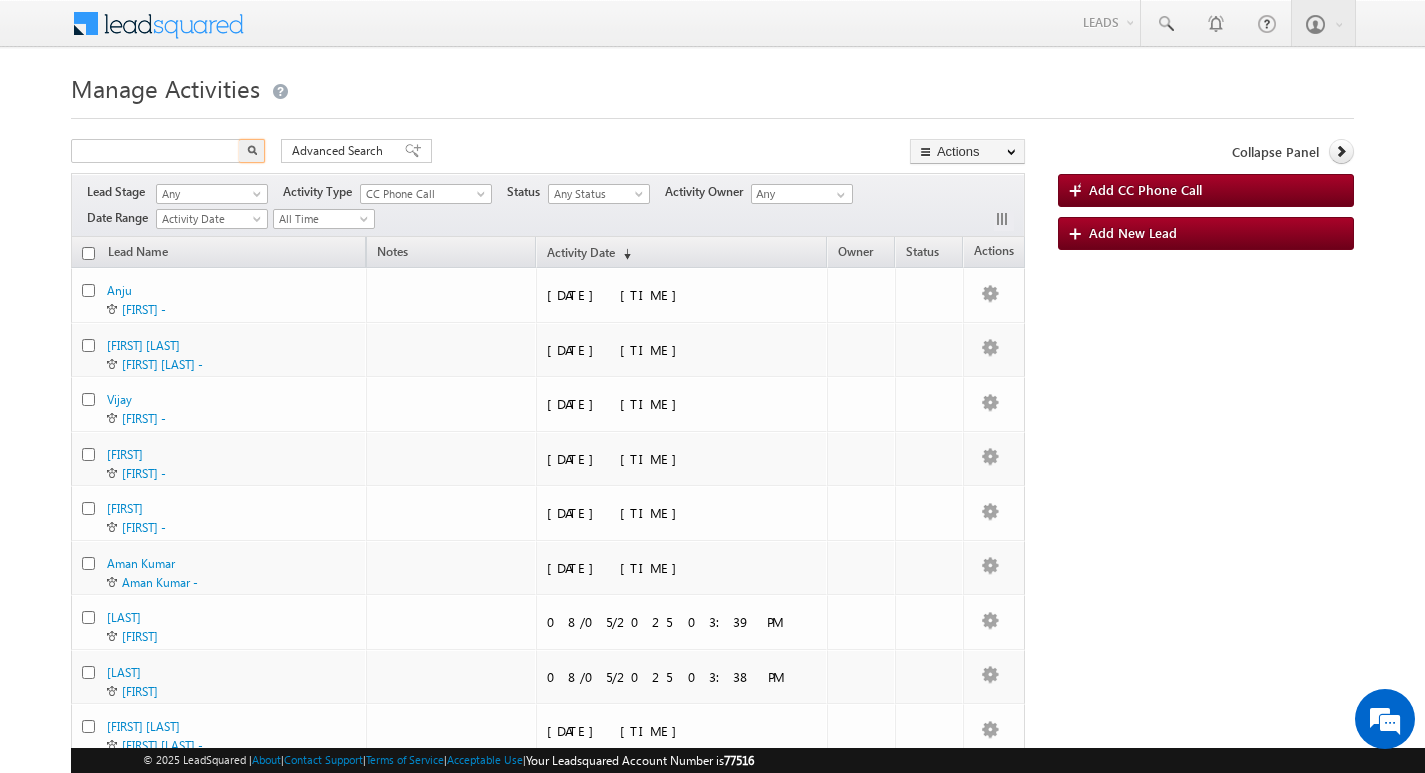 type on "Search Activities" 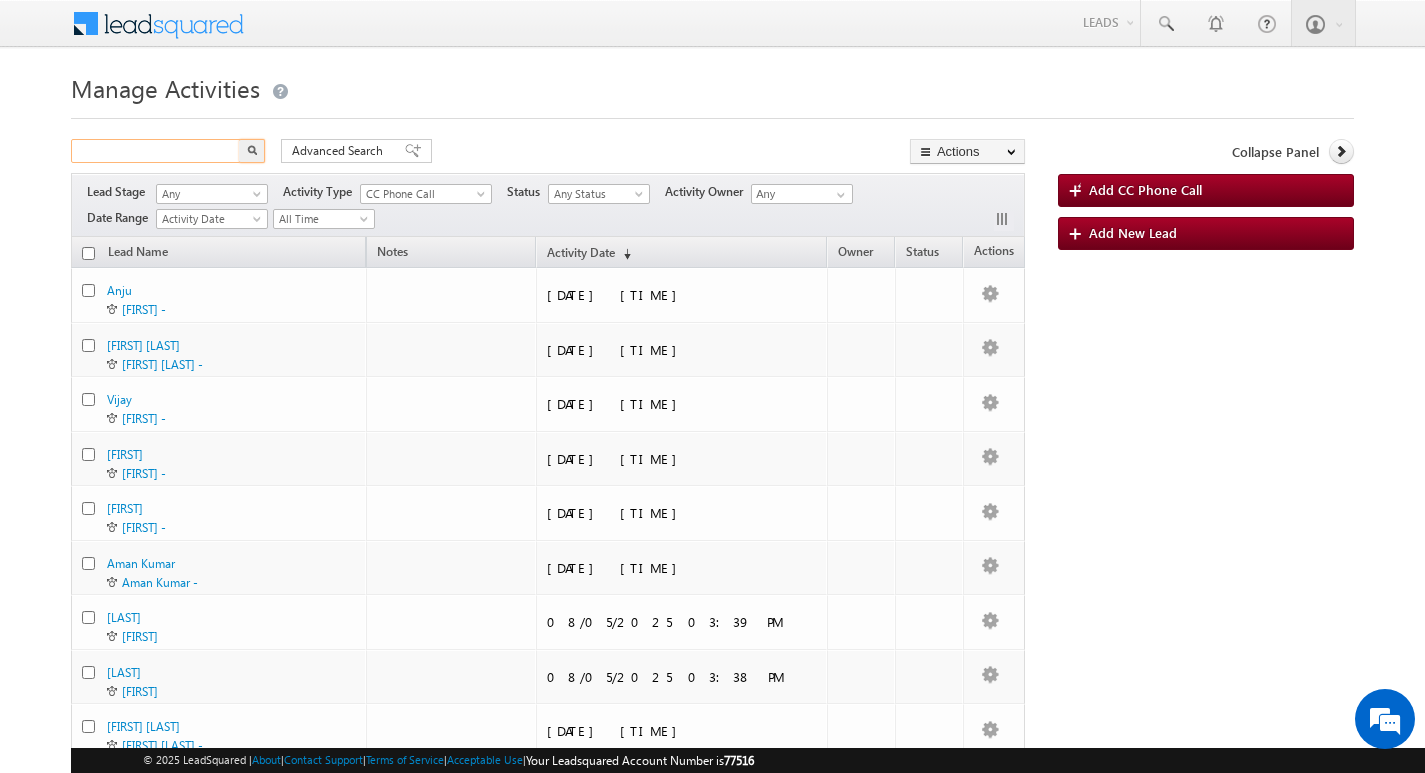 click at bounding box center [156, 151] 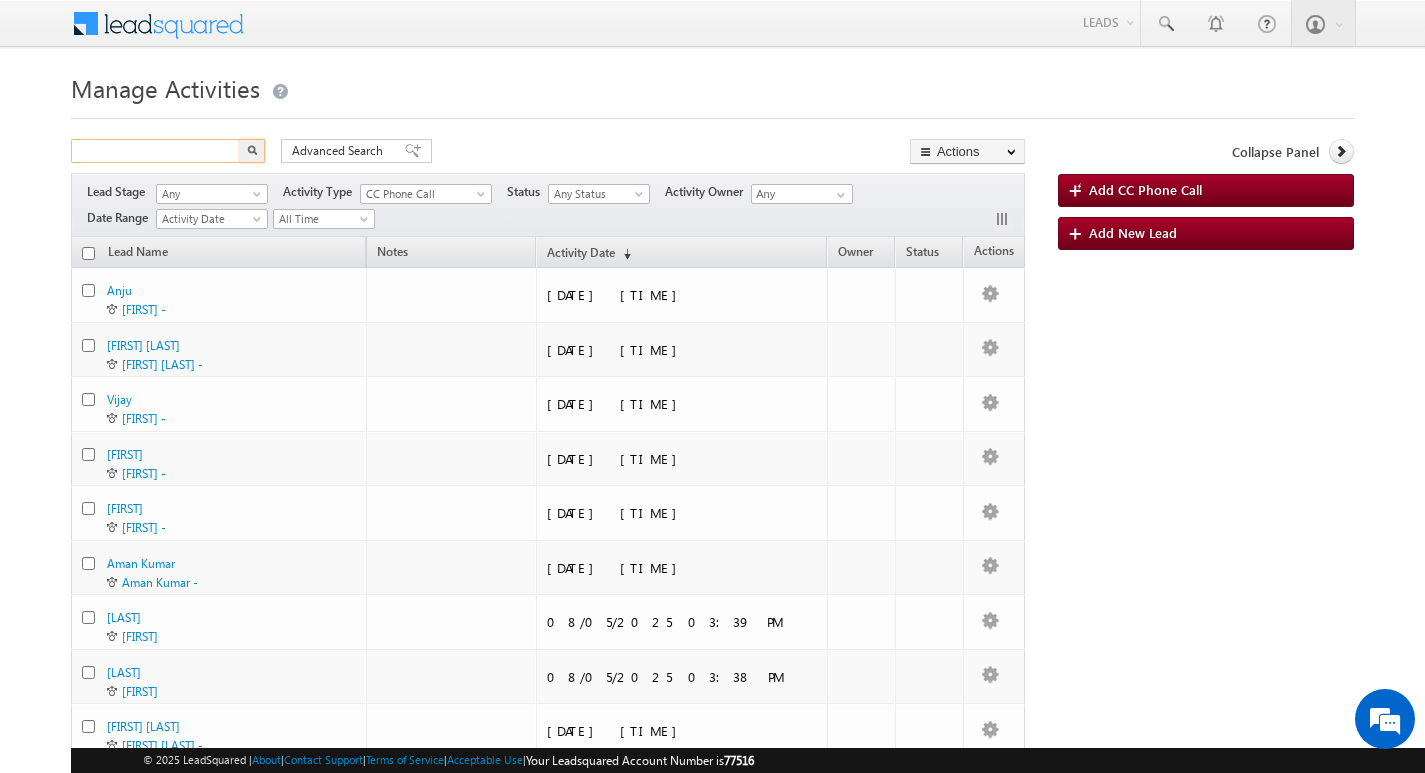 paste on "701980" 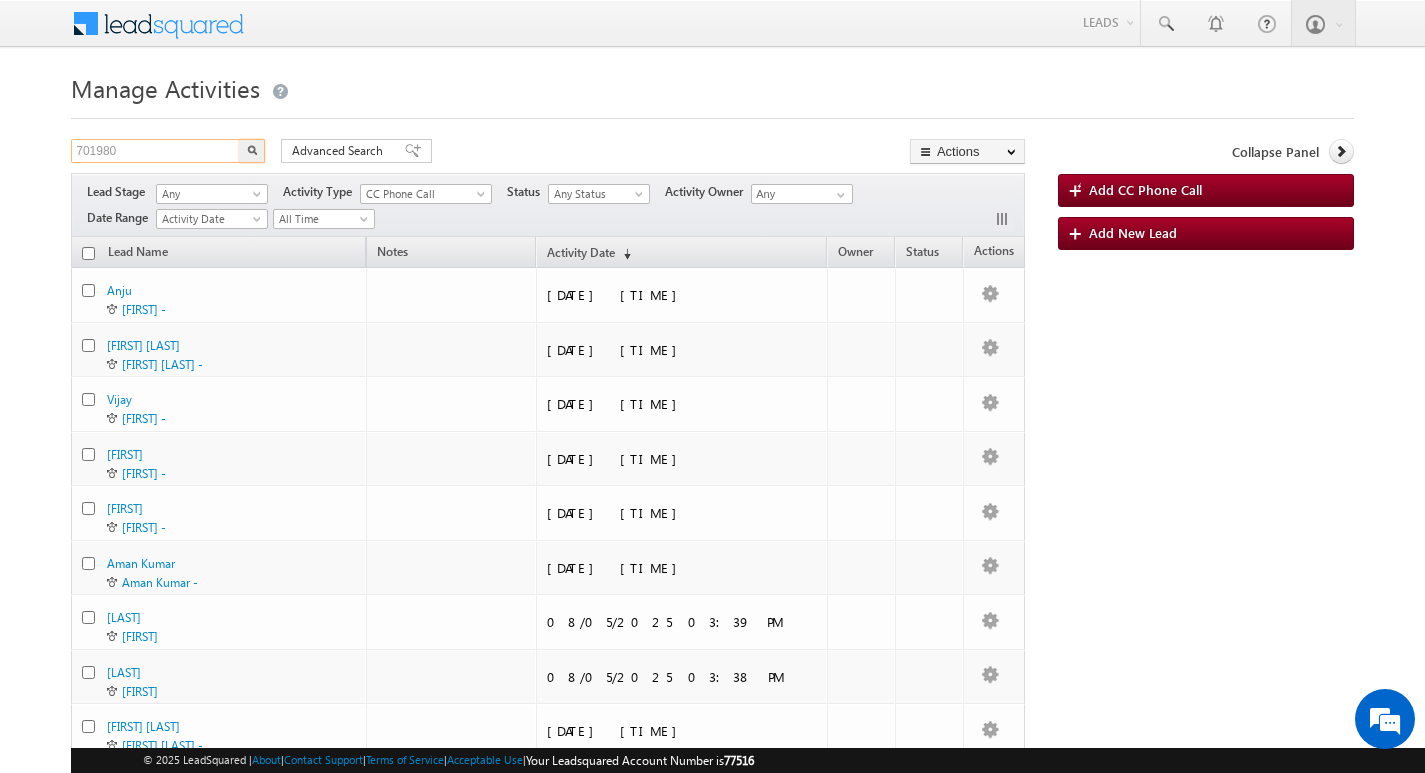 type on "701980" 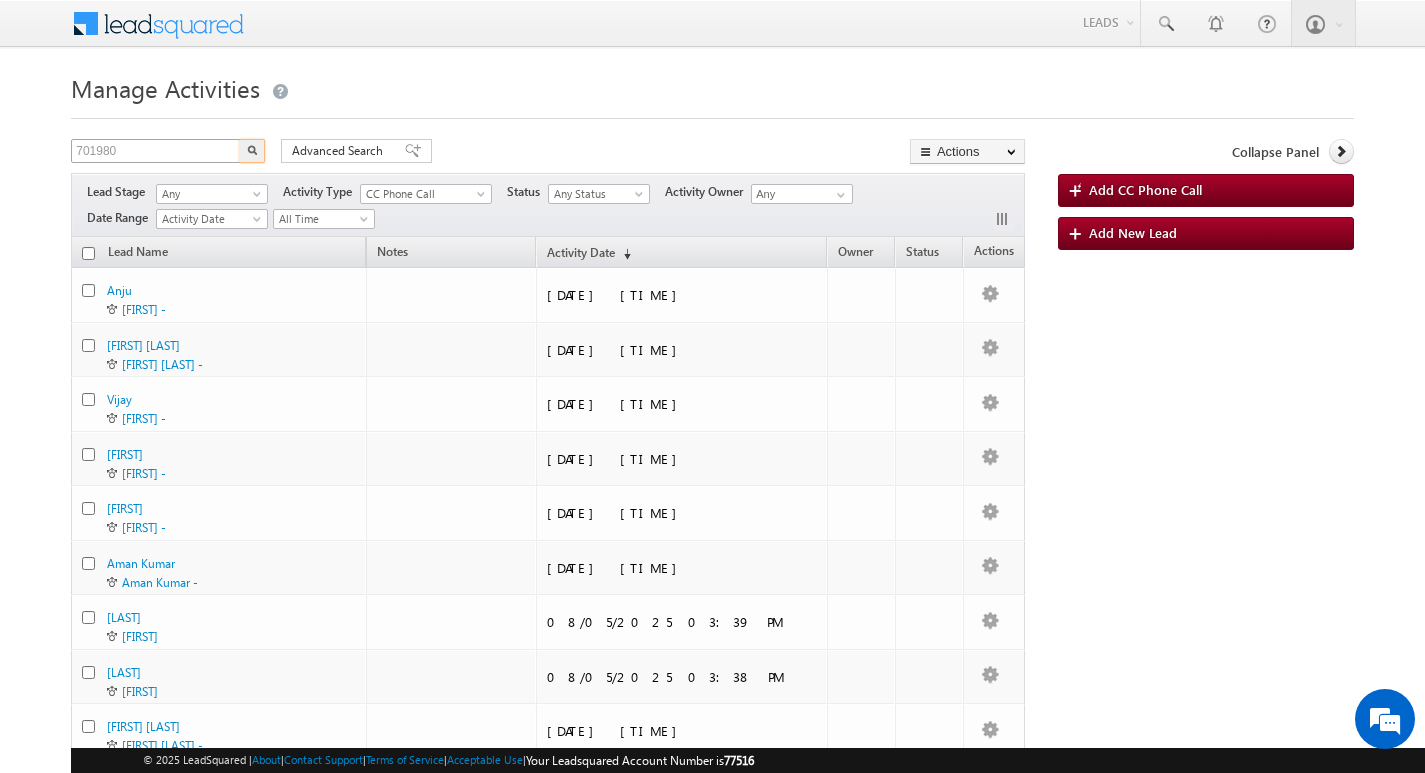 click at bounding box center (252, 151) 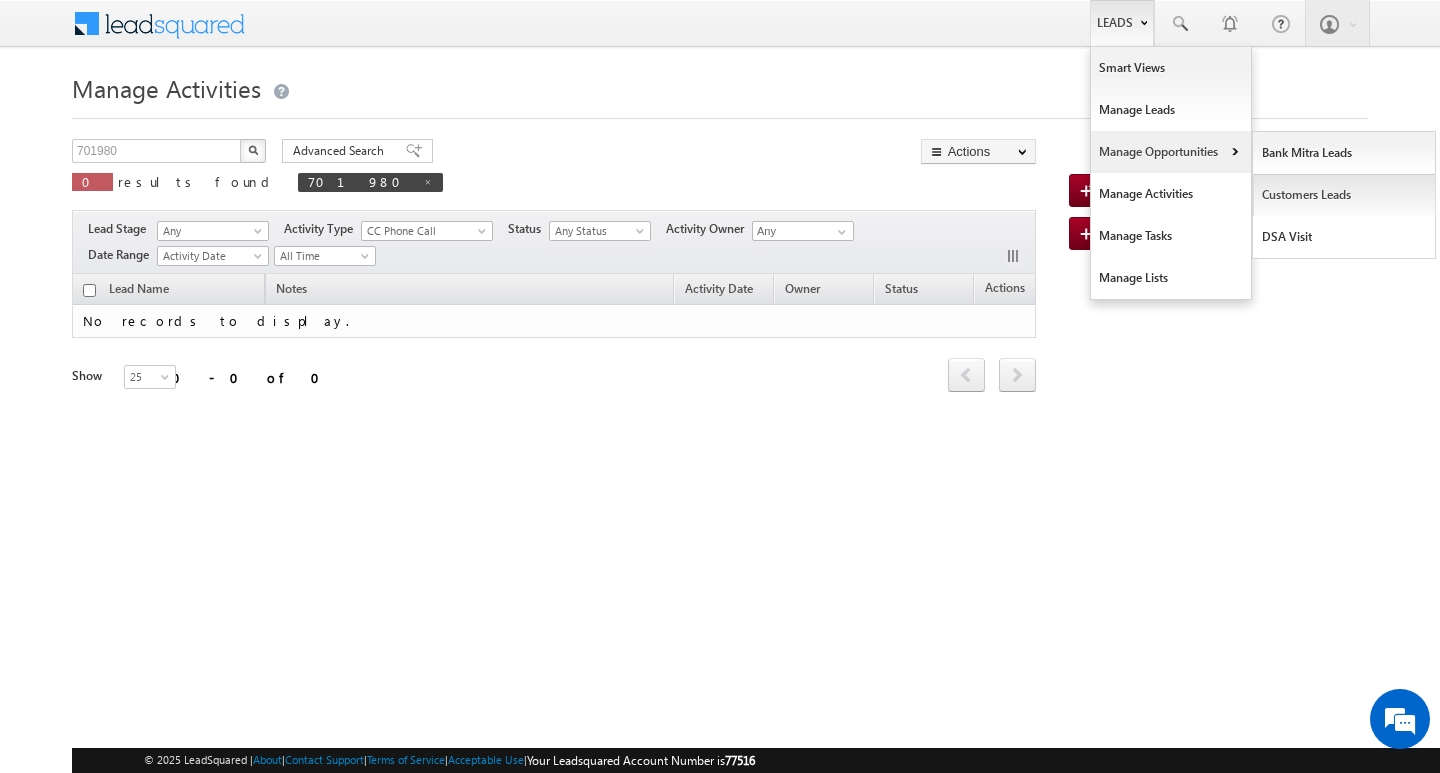 click on "Customers Leads" at bounding box center (1344, 195) 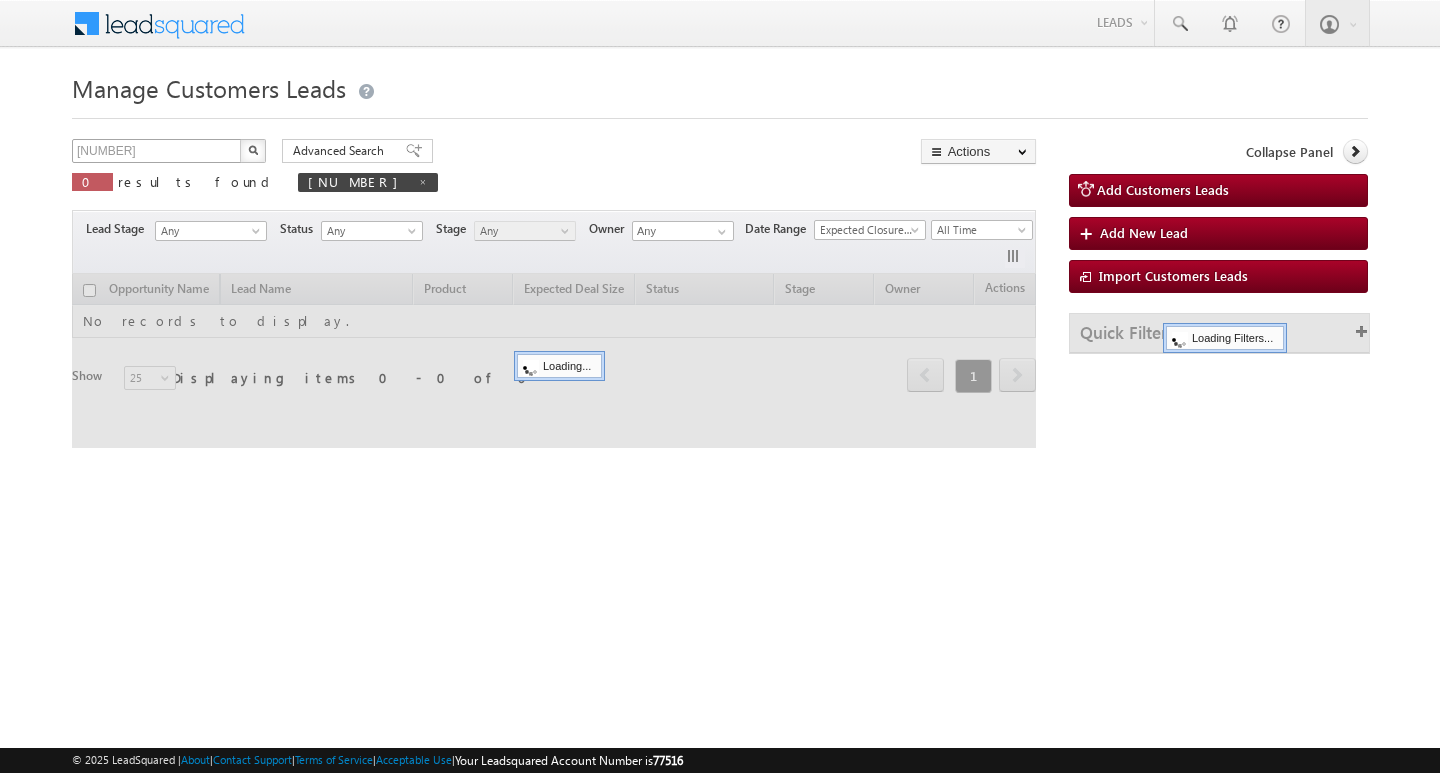 scroll, scrollTop: 0, scrollLeft: 0, axis: both 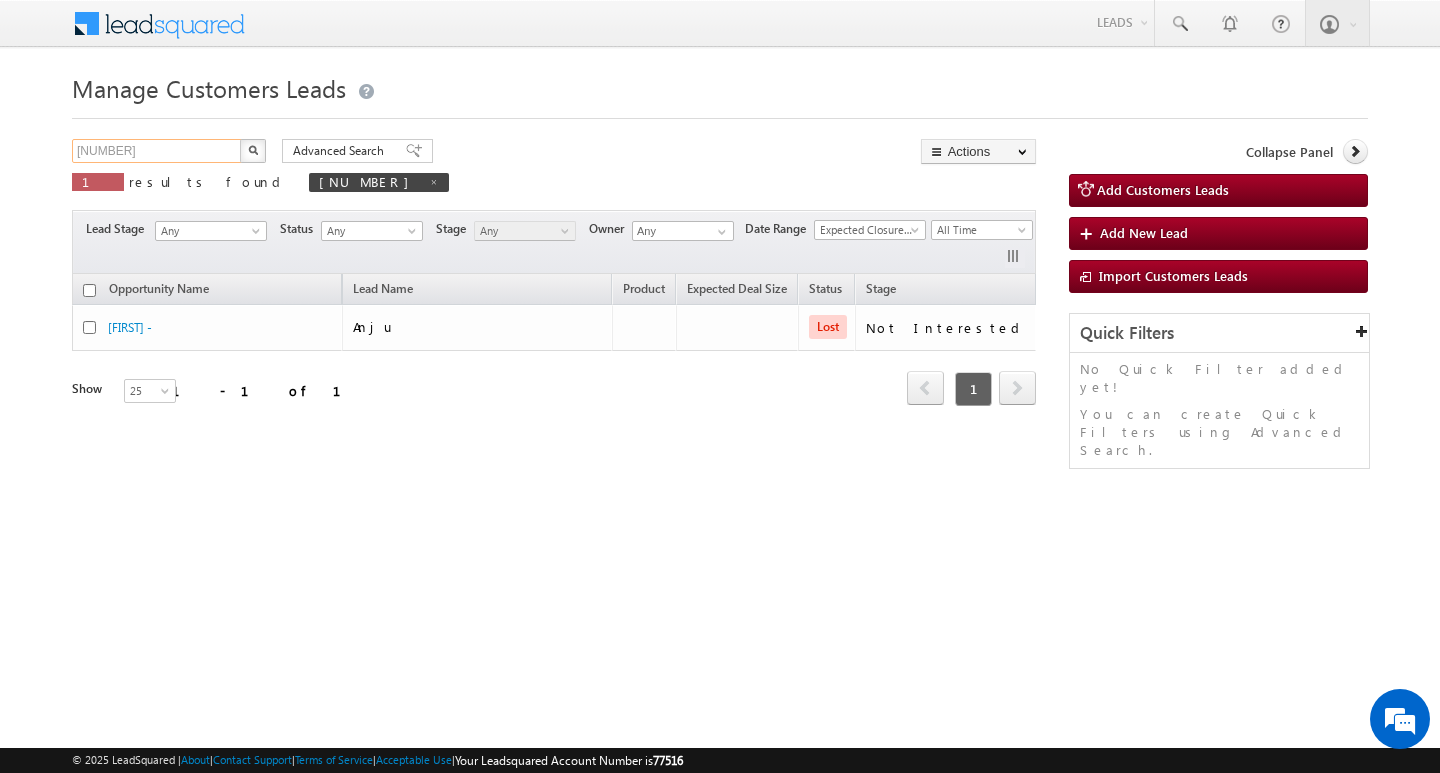 click on "[NUMBER]" at bounding box center [157, 151] 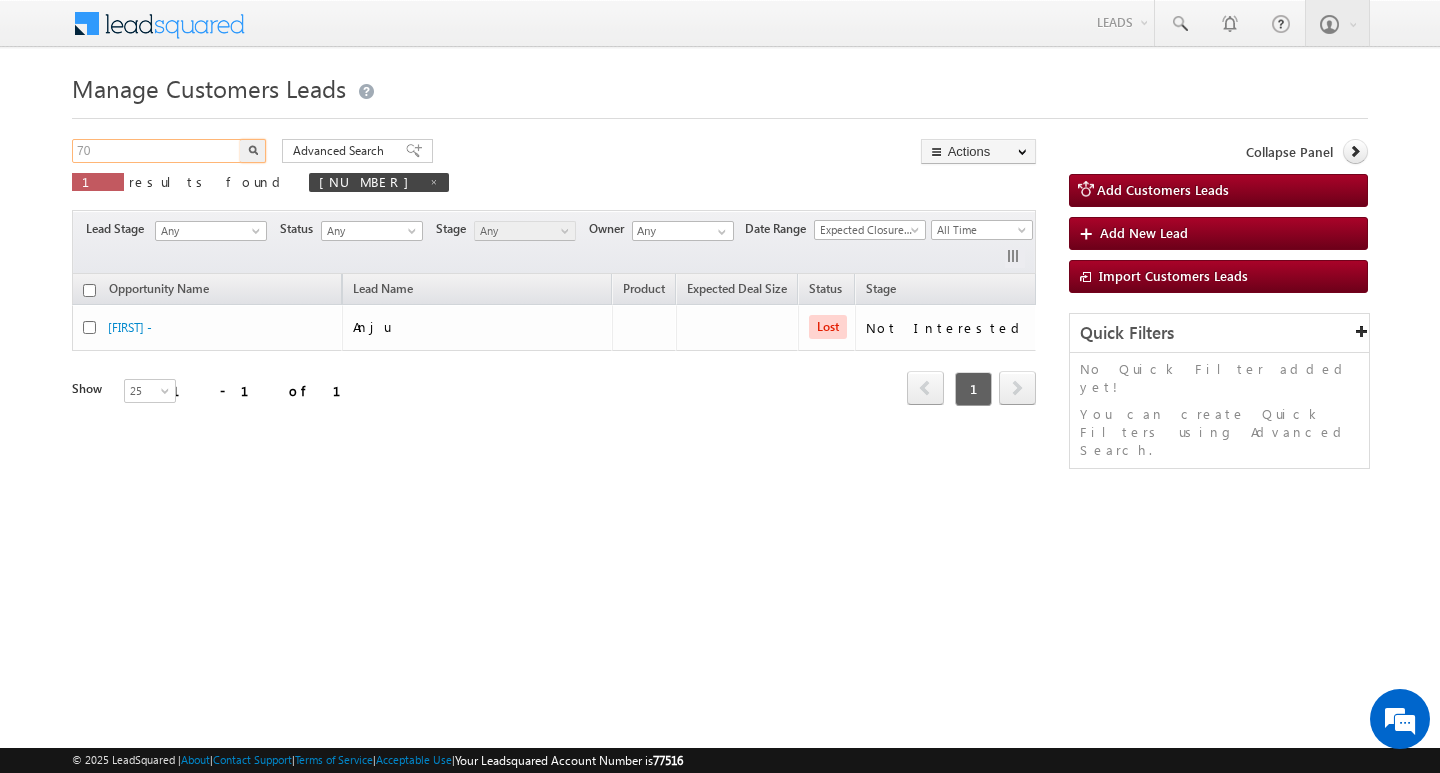 type on "7" 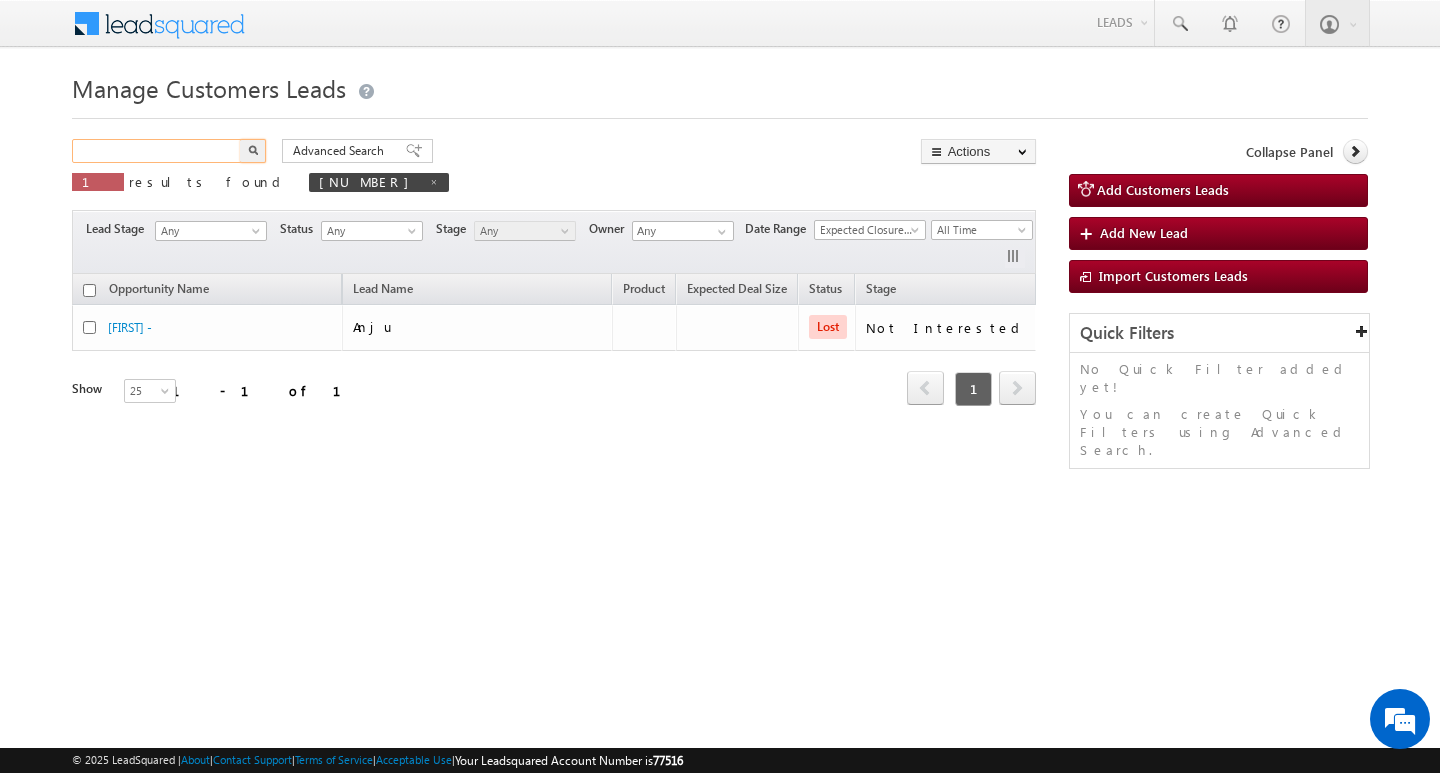paste on "701980" 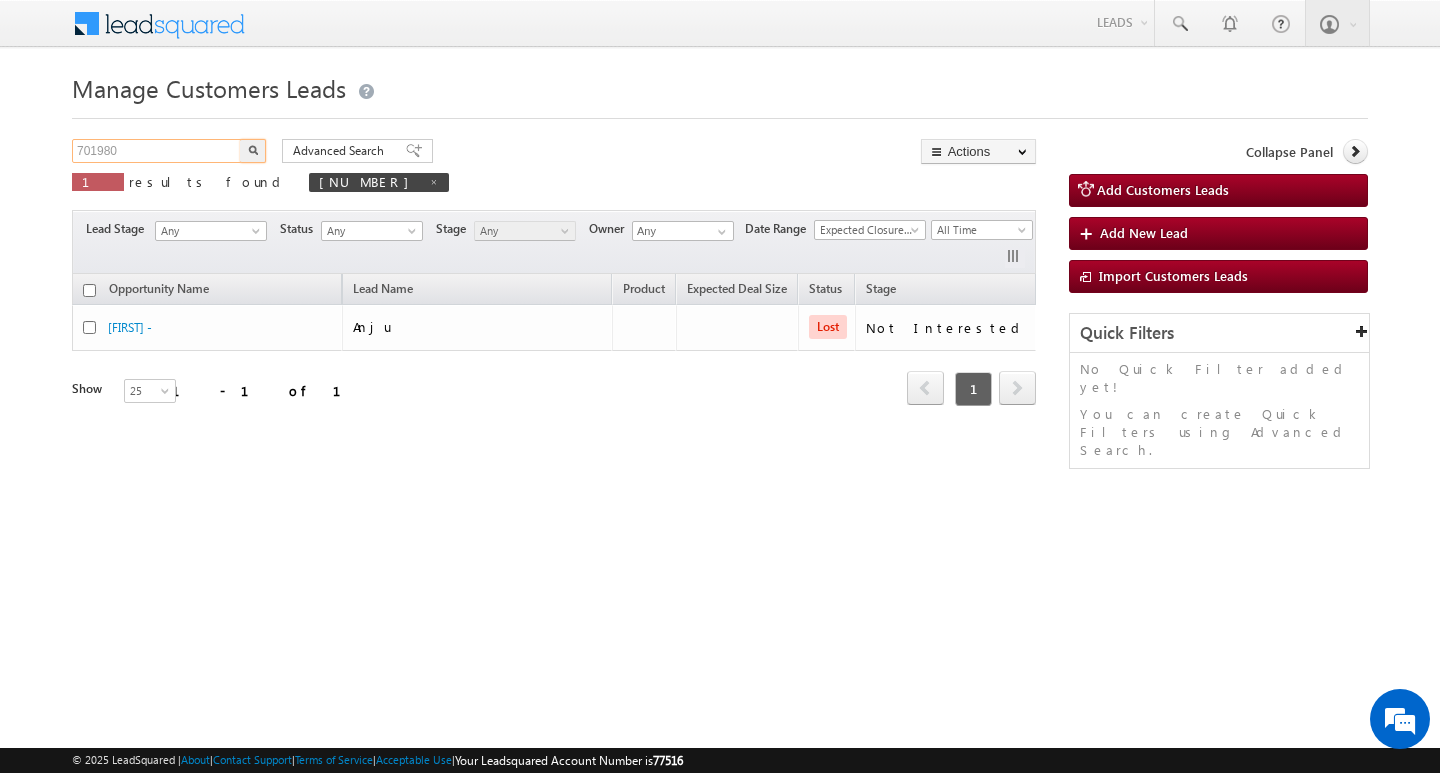 type on "701980" 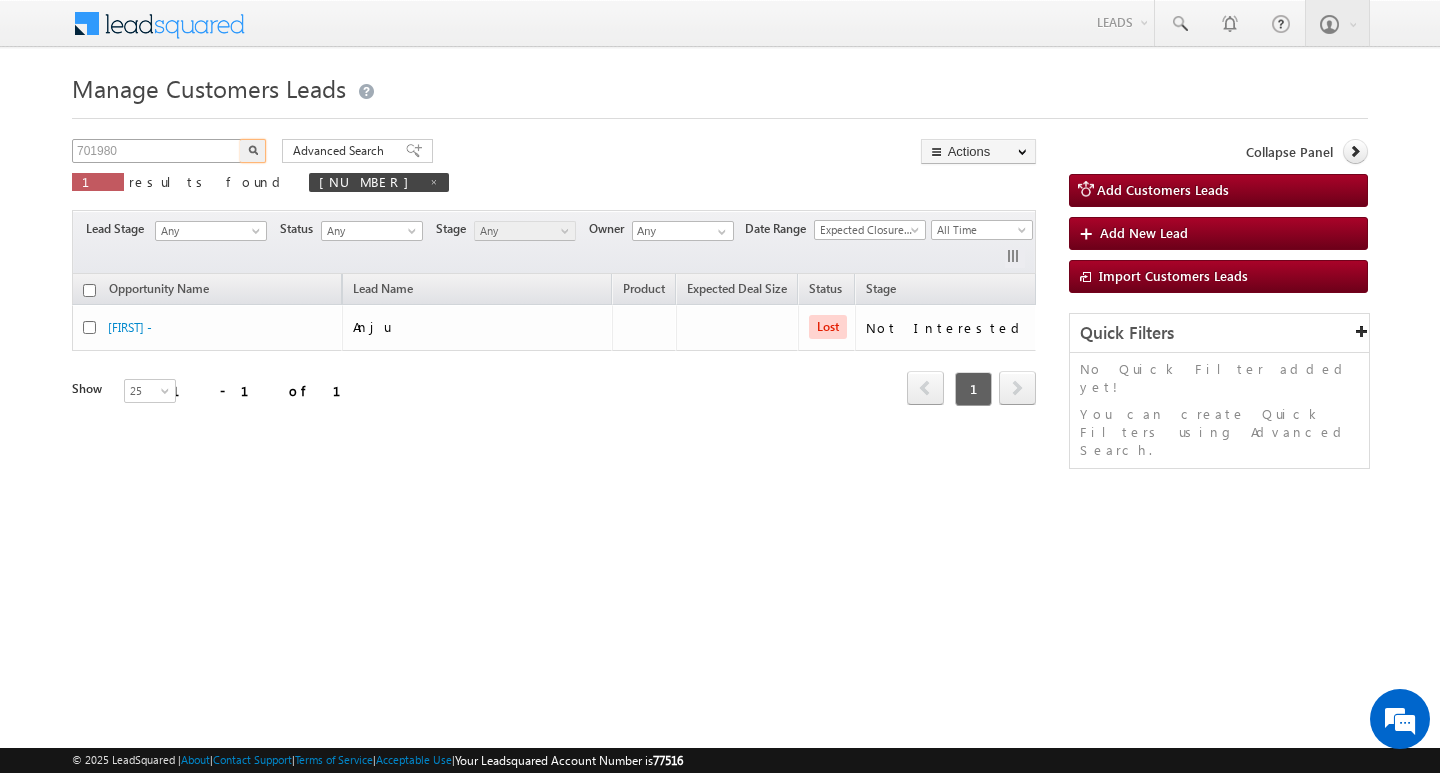click at bounding box center [253, 151] 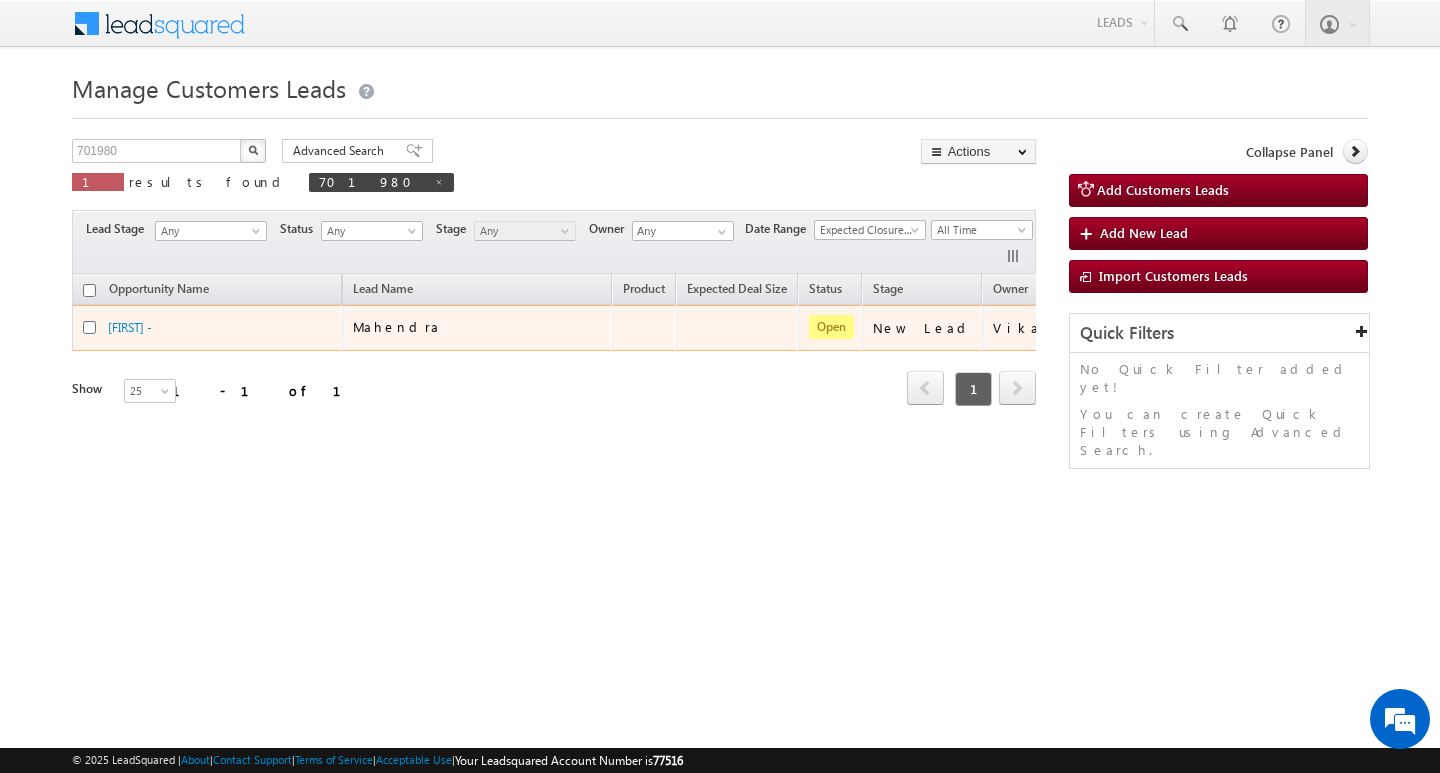 click at bounding box center (95, 327) 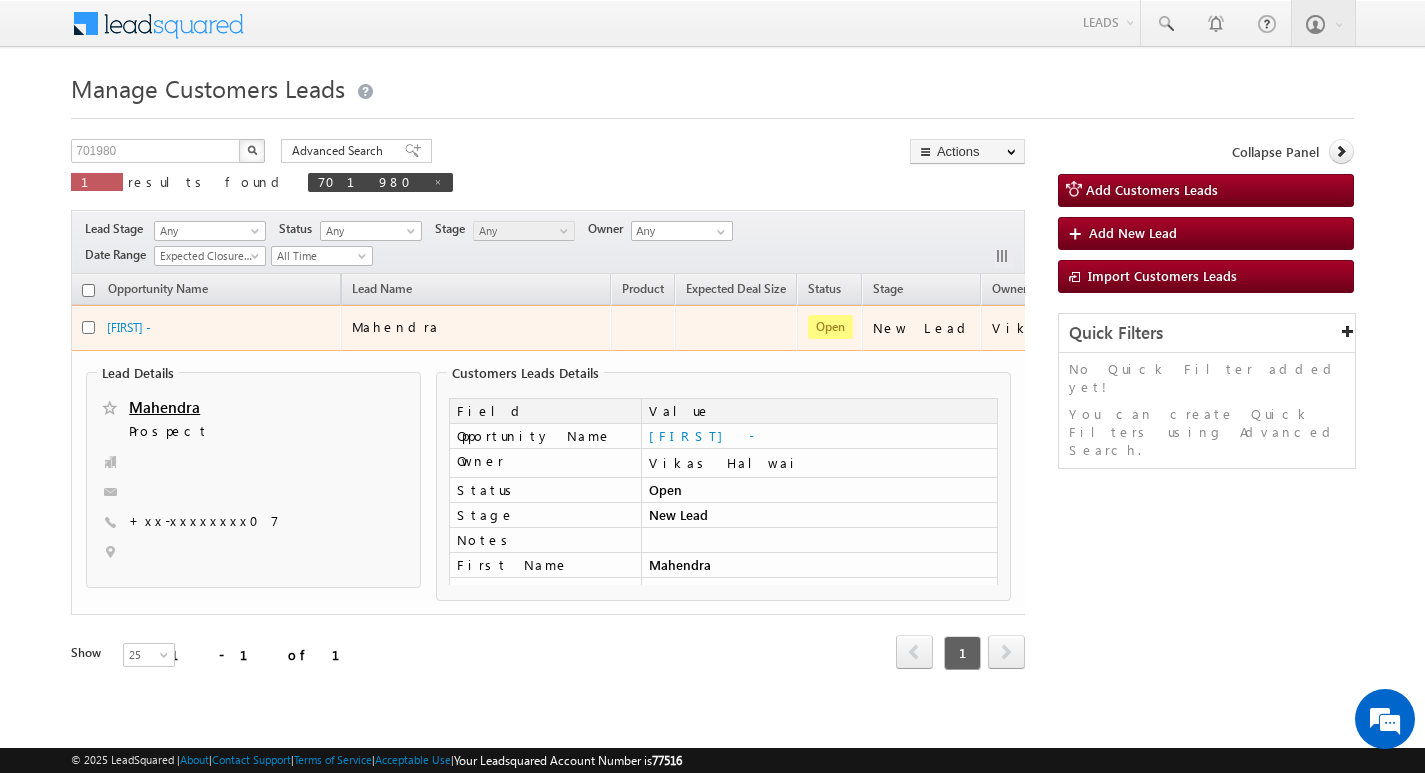 click on "Mahendra  -" at bounding box center [206, 328] 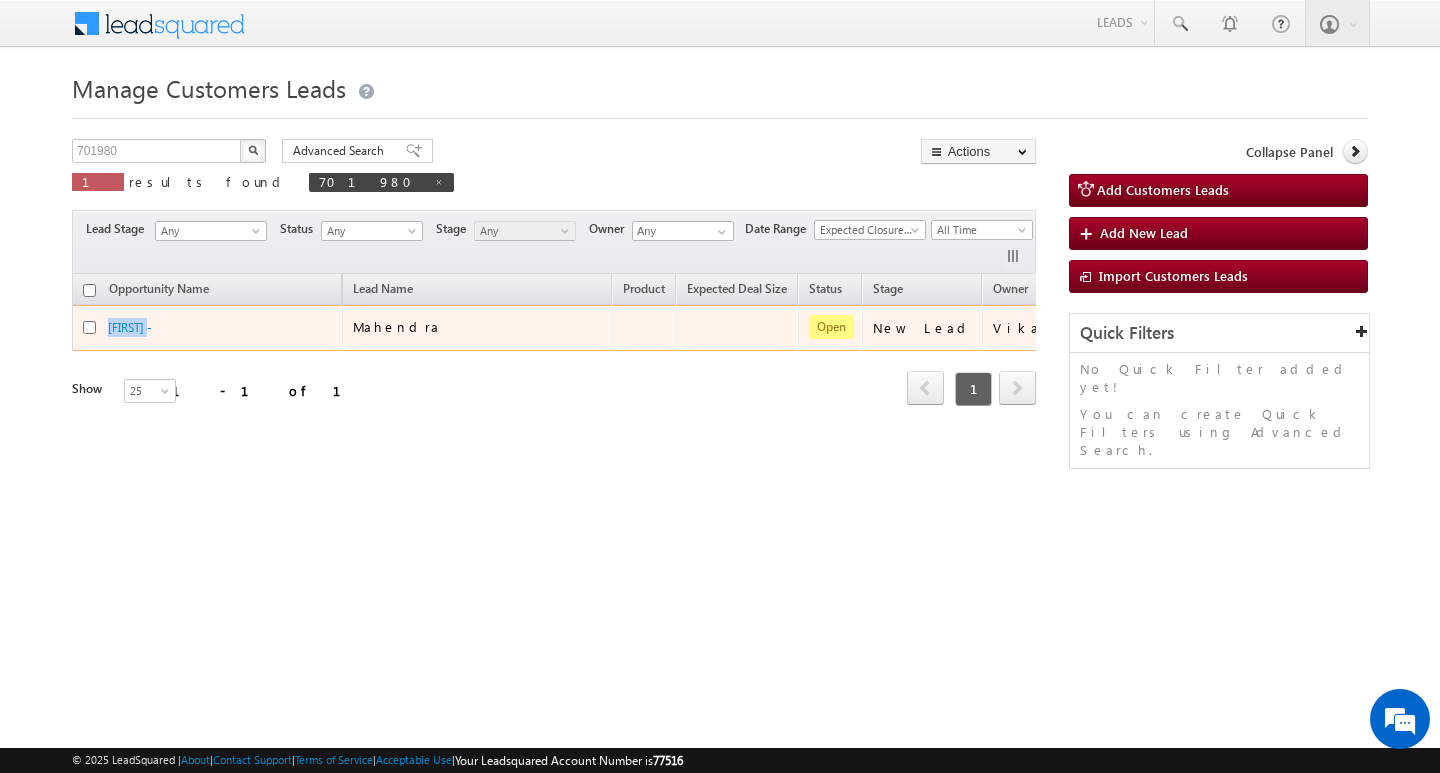 click on "Mahendra  -" at bounding box center (207, 328) 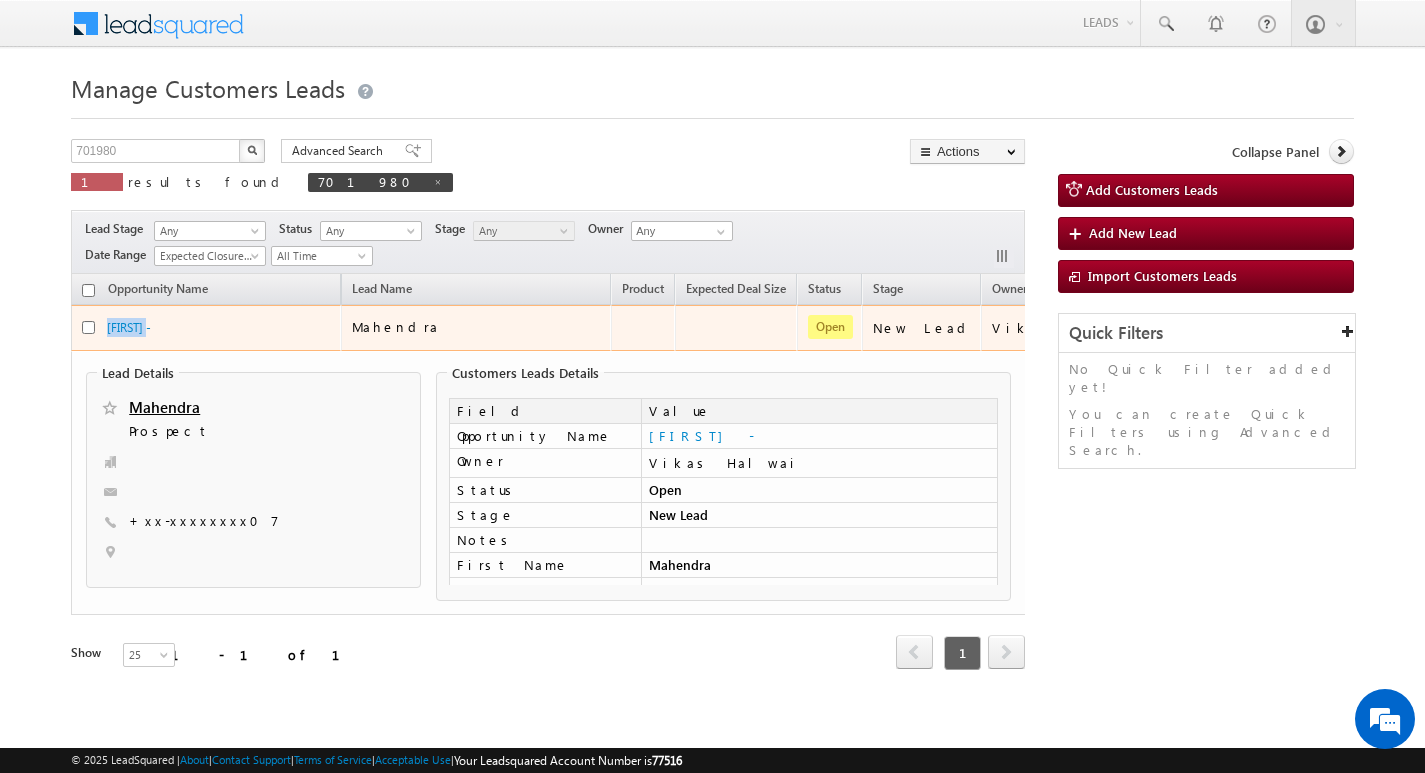 click on "Mahendra  -" at bounding box center [206, 328] 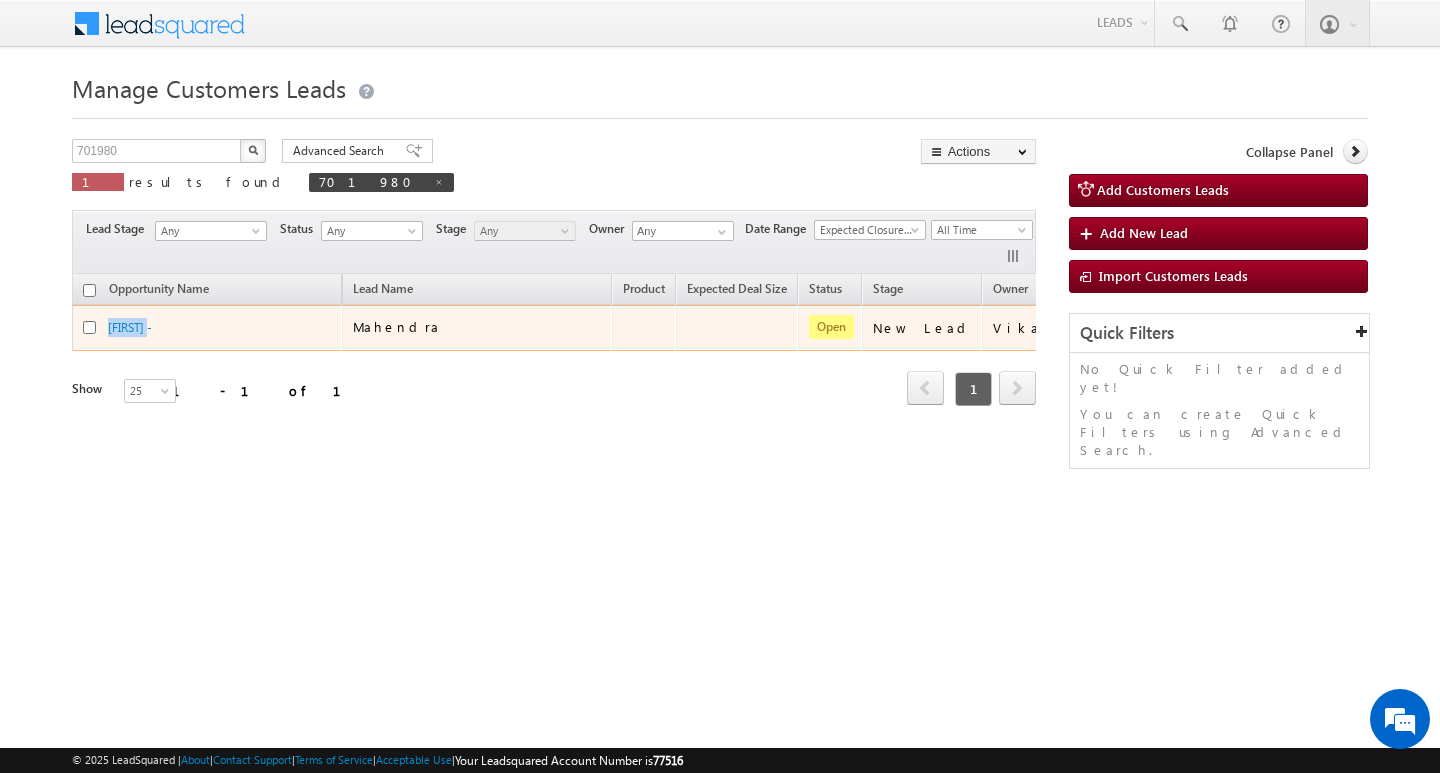 click on "Mahendra  -" at bounding box center (207, 328) 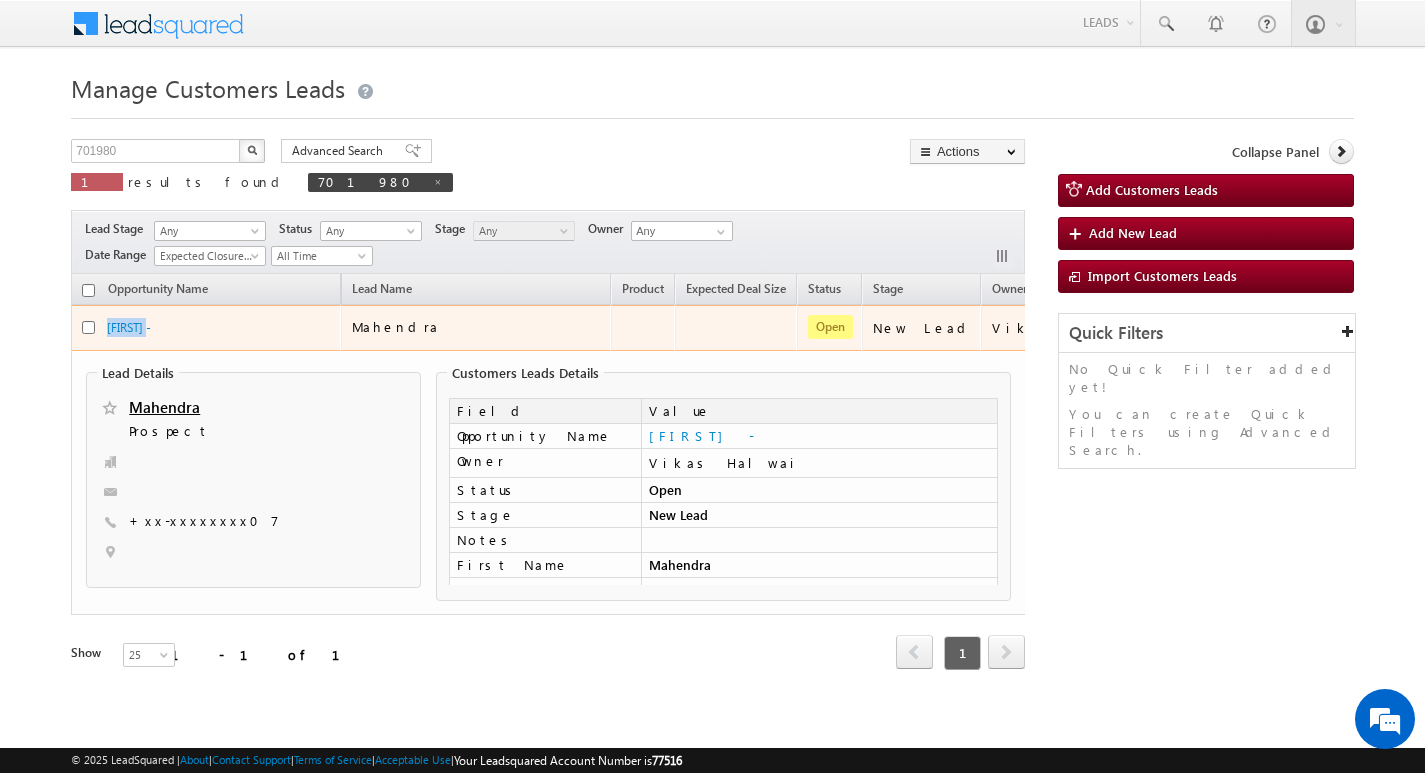 click on "Mahendra  -" at bounding box center (206, 328) 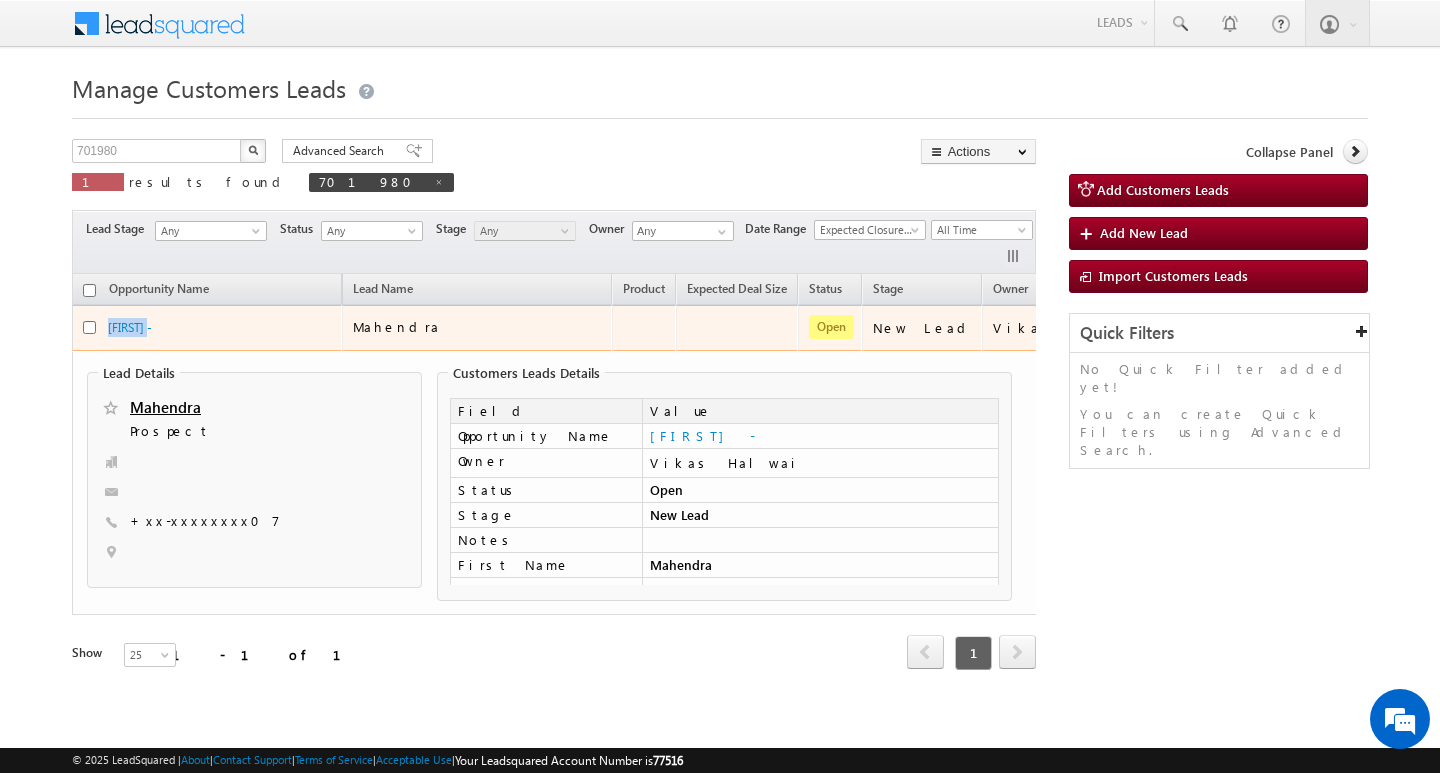 click on "Mahendra  -" at bounding box center (207, 328) 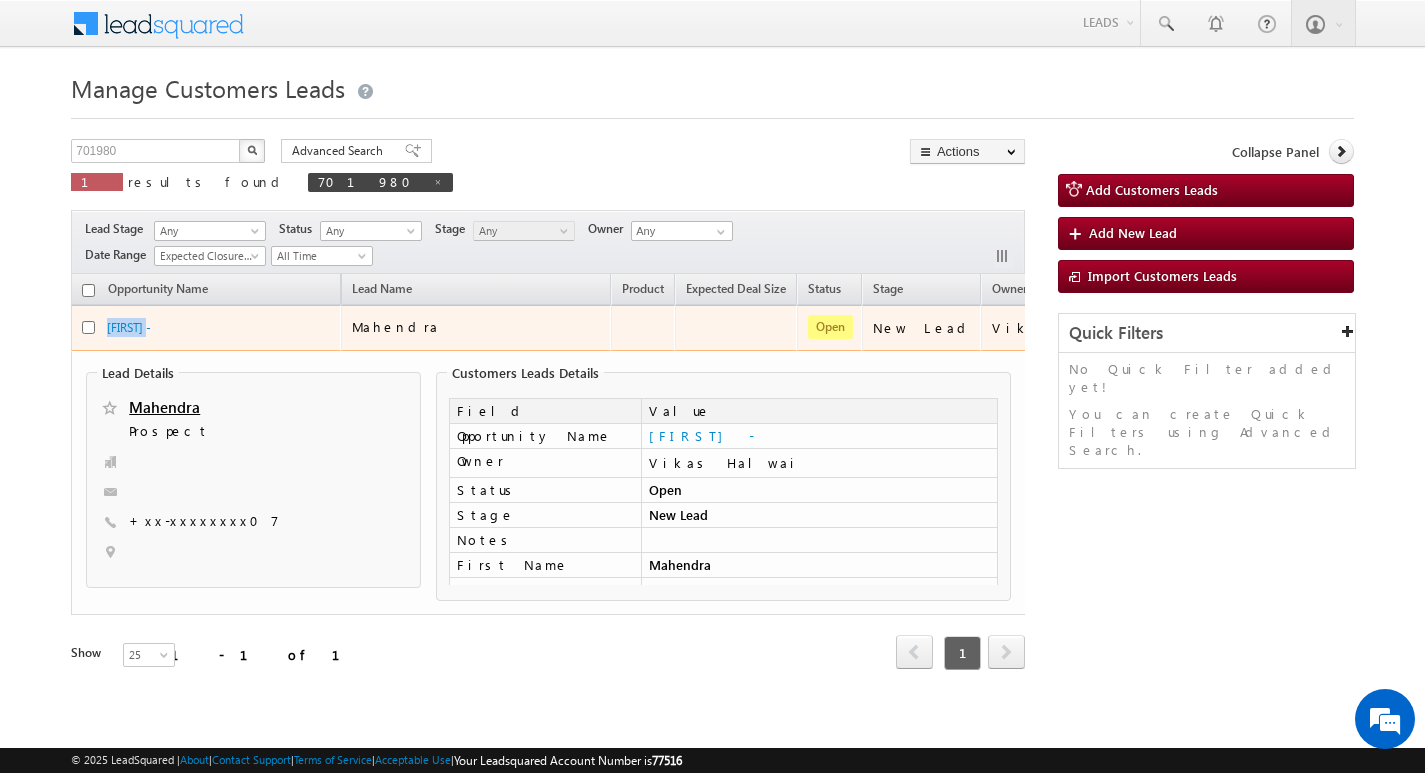 click on "Mahendra  -" at bounding box center (206, 328) 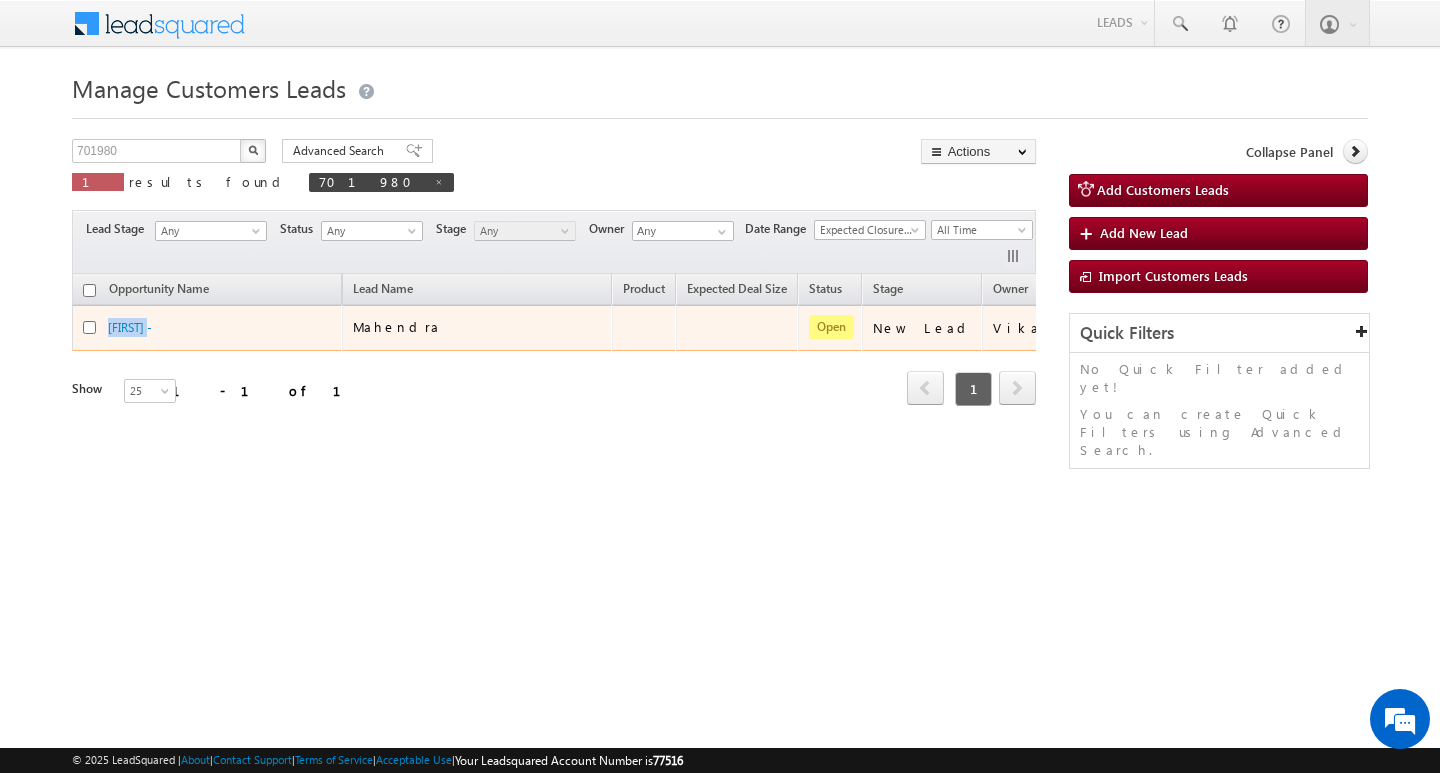 click on "Mahendra  -" at bounding box center (207, 328) 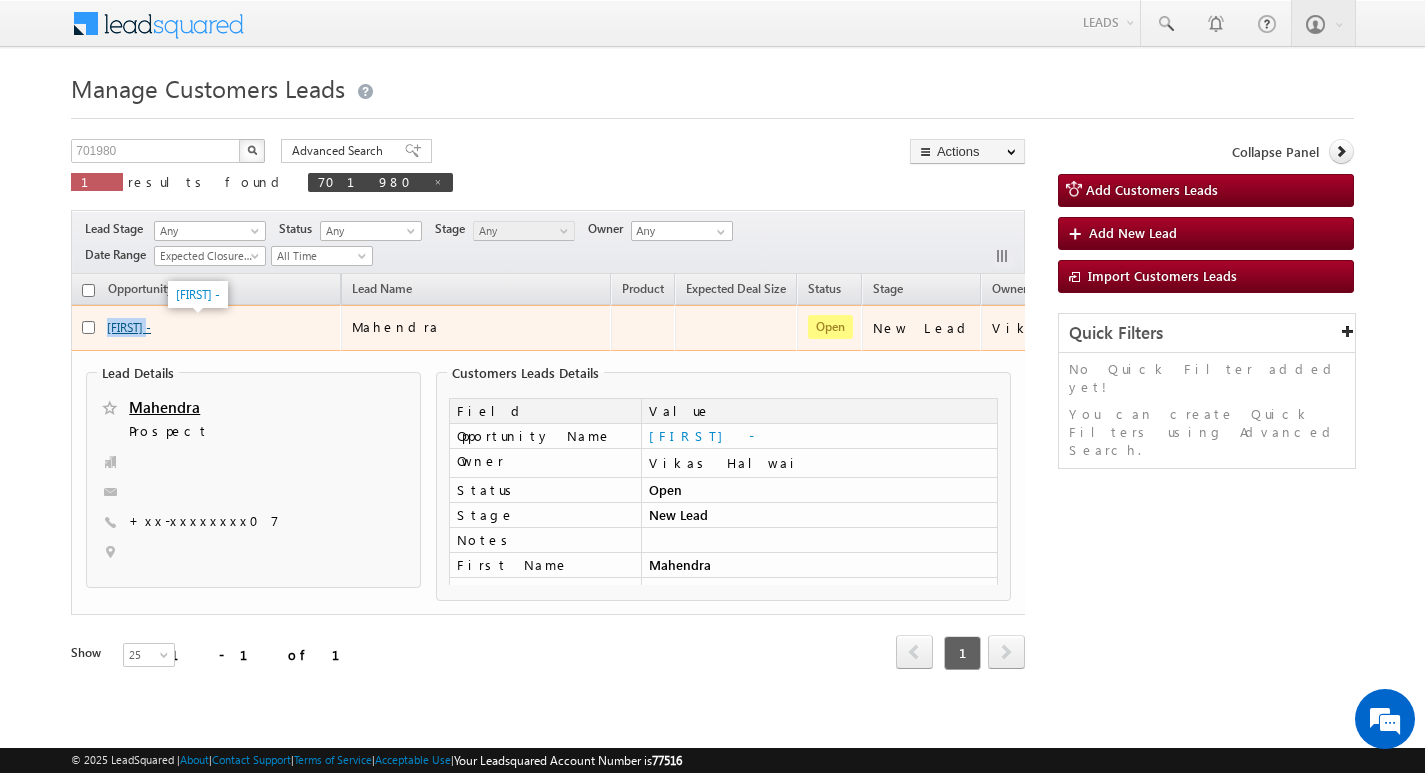 click on "Mahendra  -" at bounding box center (129, 327) 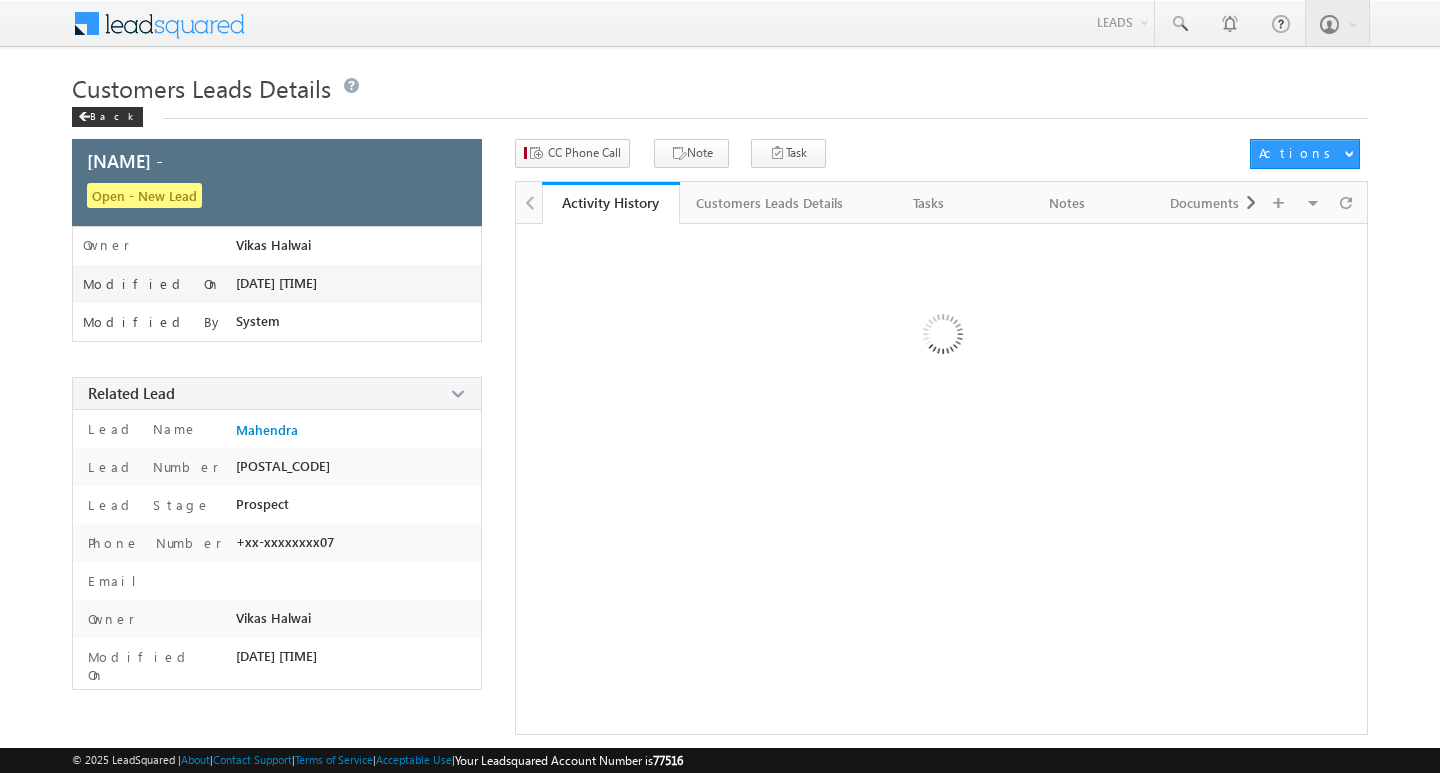 scroll, scrollTop: 0, scrollLeft: 0, axis: both 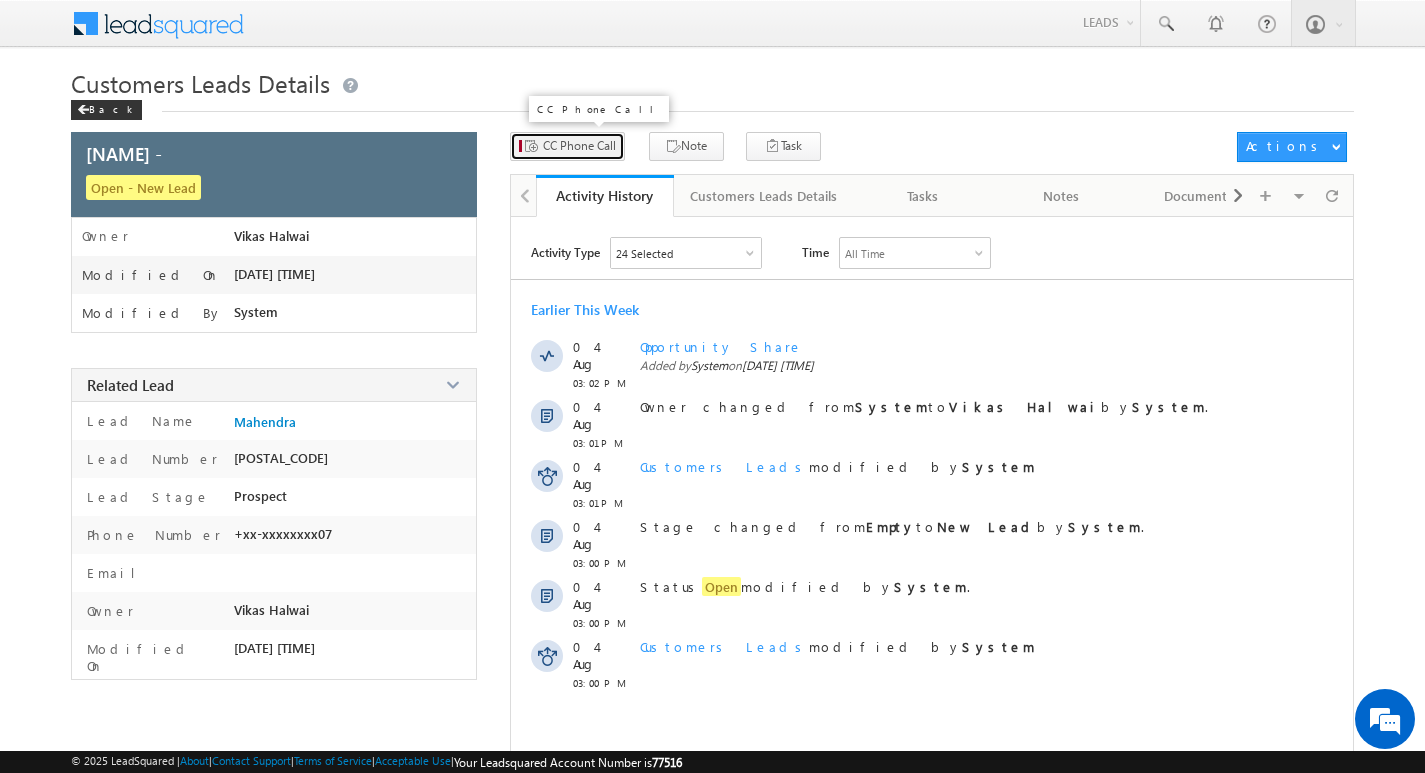 click on "CC Phone Call" at bounding box center [567, 146] 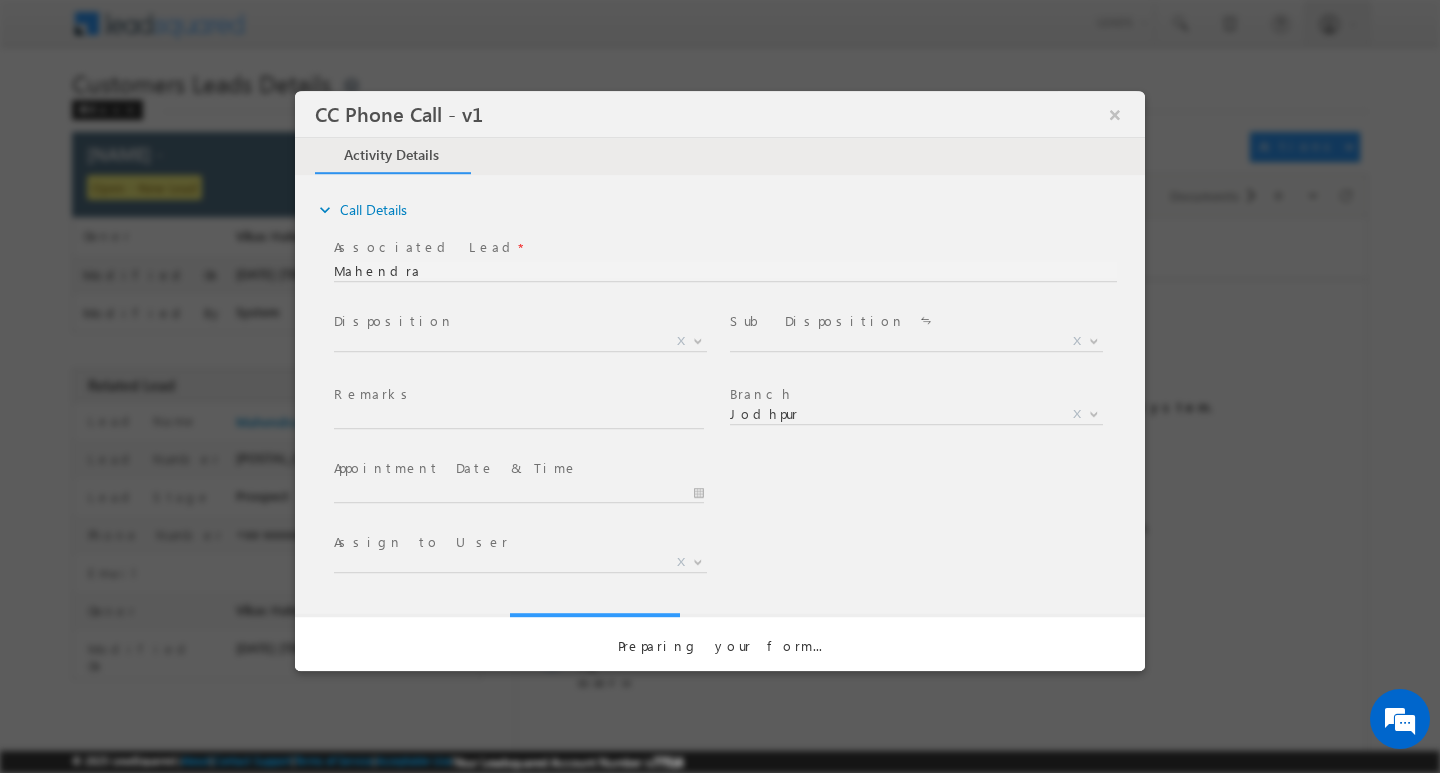 scroll, scrollTop: 0, scrollLeft: 0, axis: both 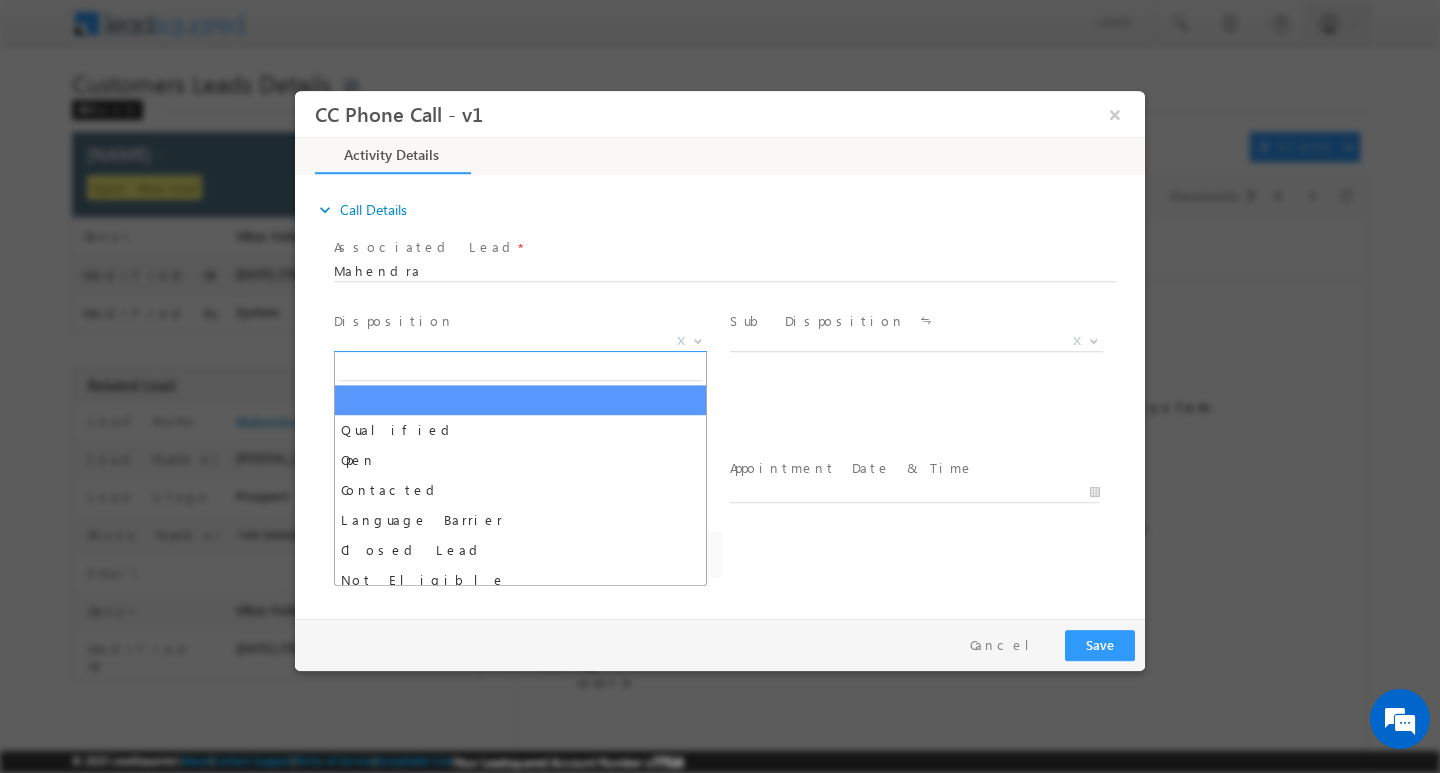 click at bounding box center (696, 340) 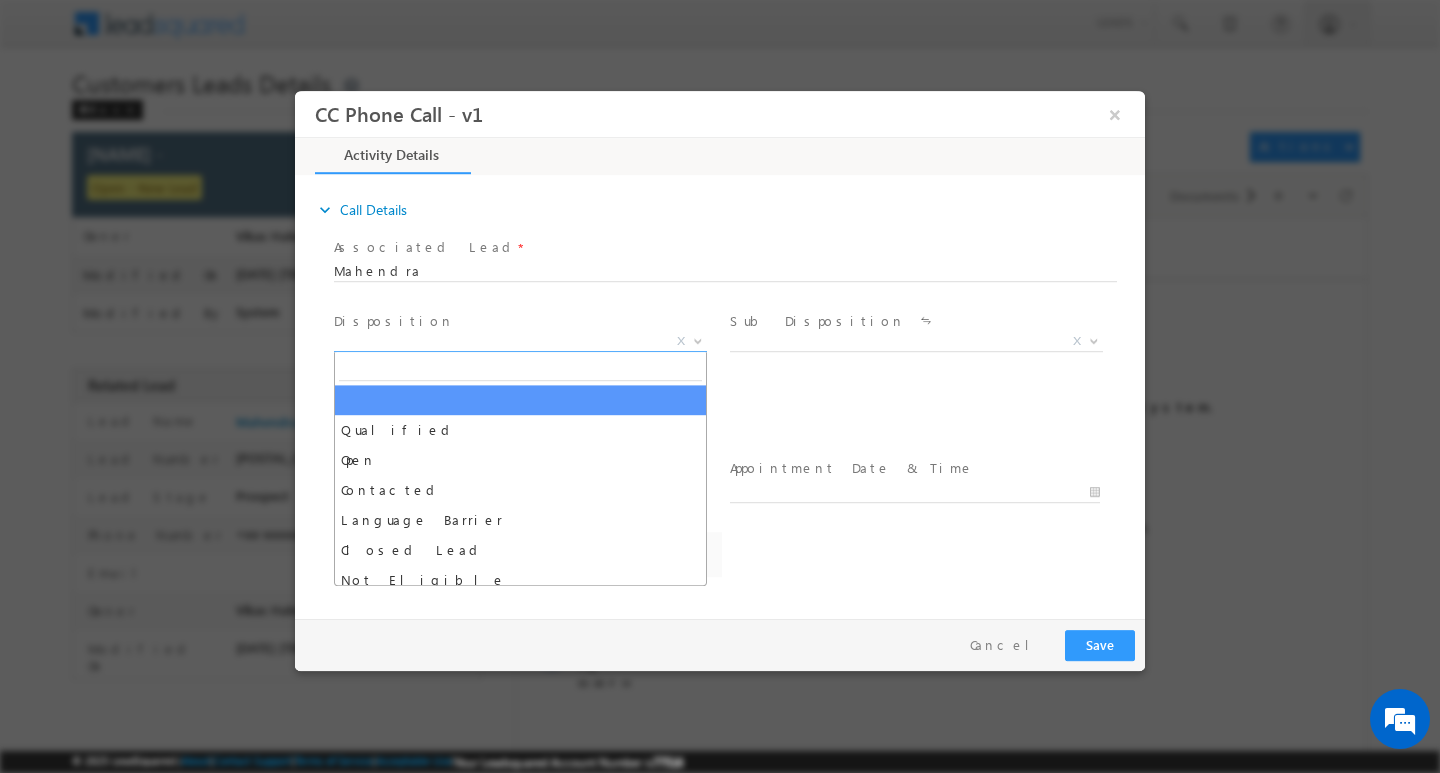 select on "ajay.munnaram@sgrlimited.in" 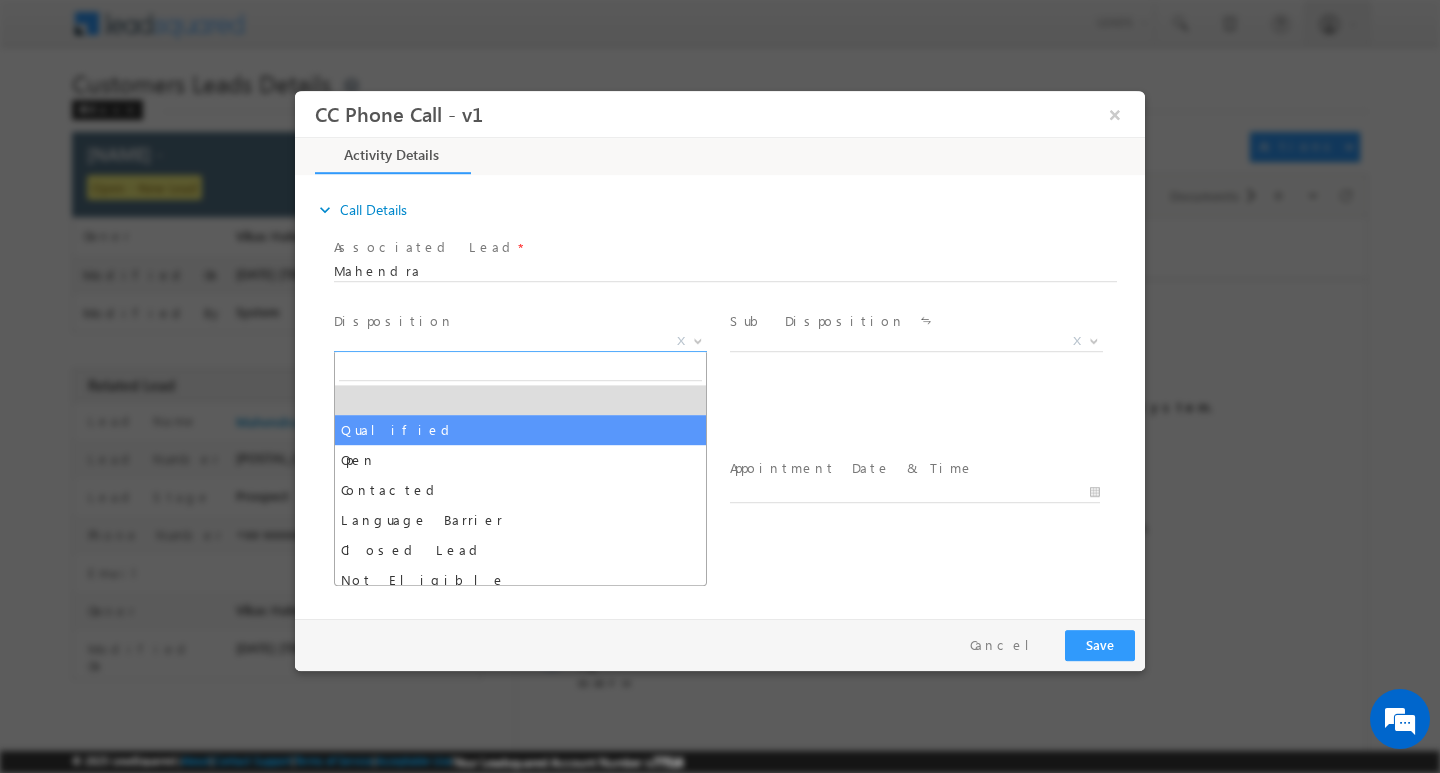 select on "Qualified" 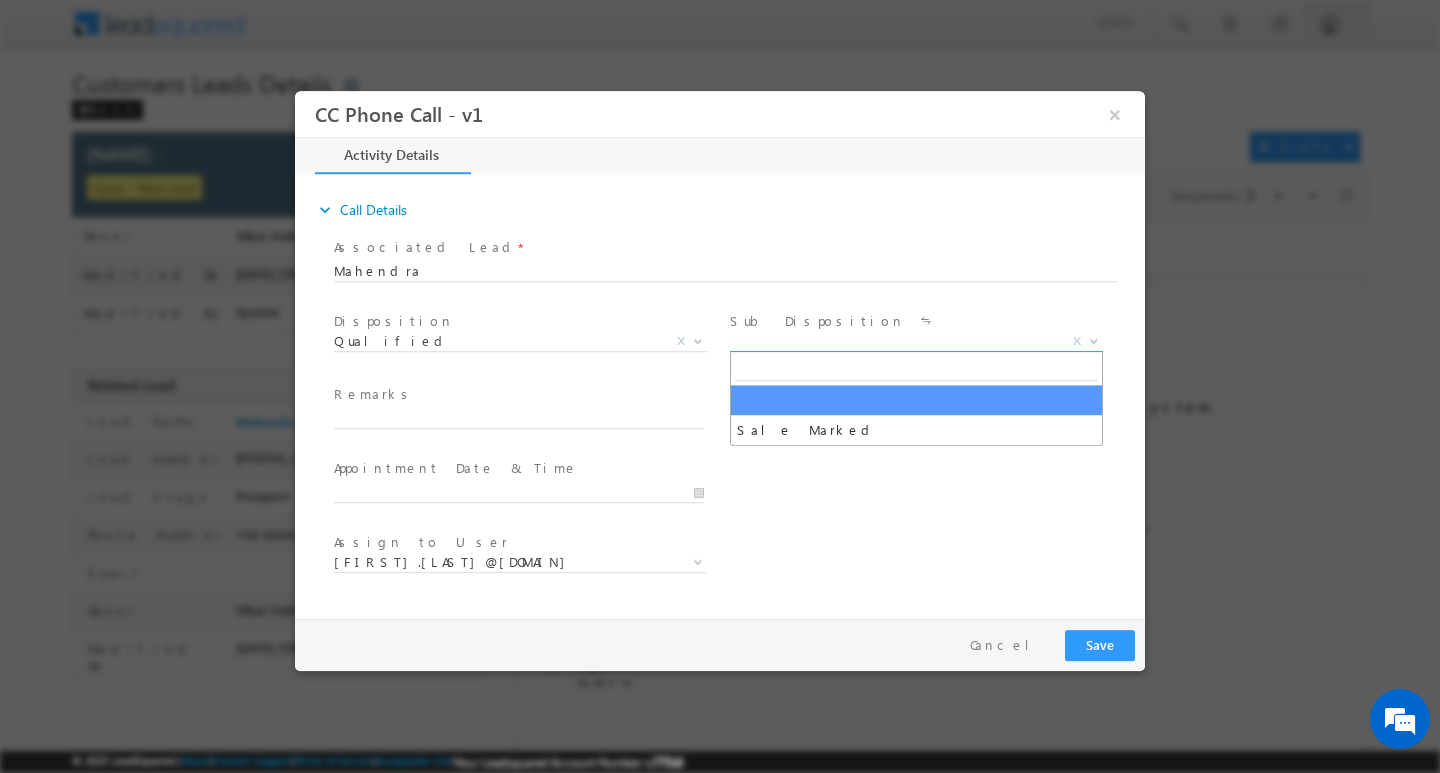 click at bounding box center [1094, 339] 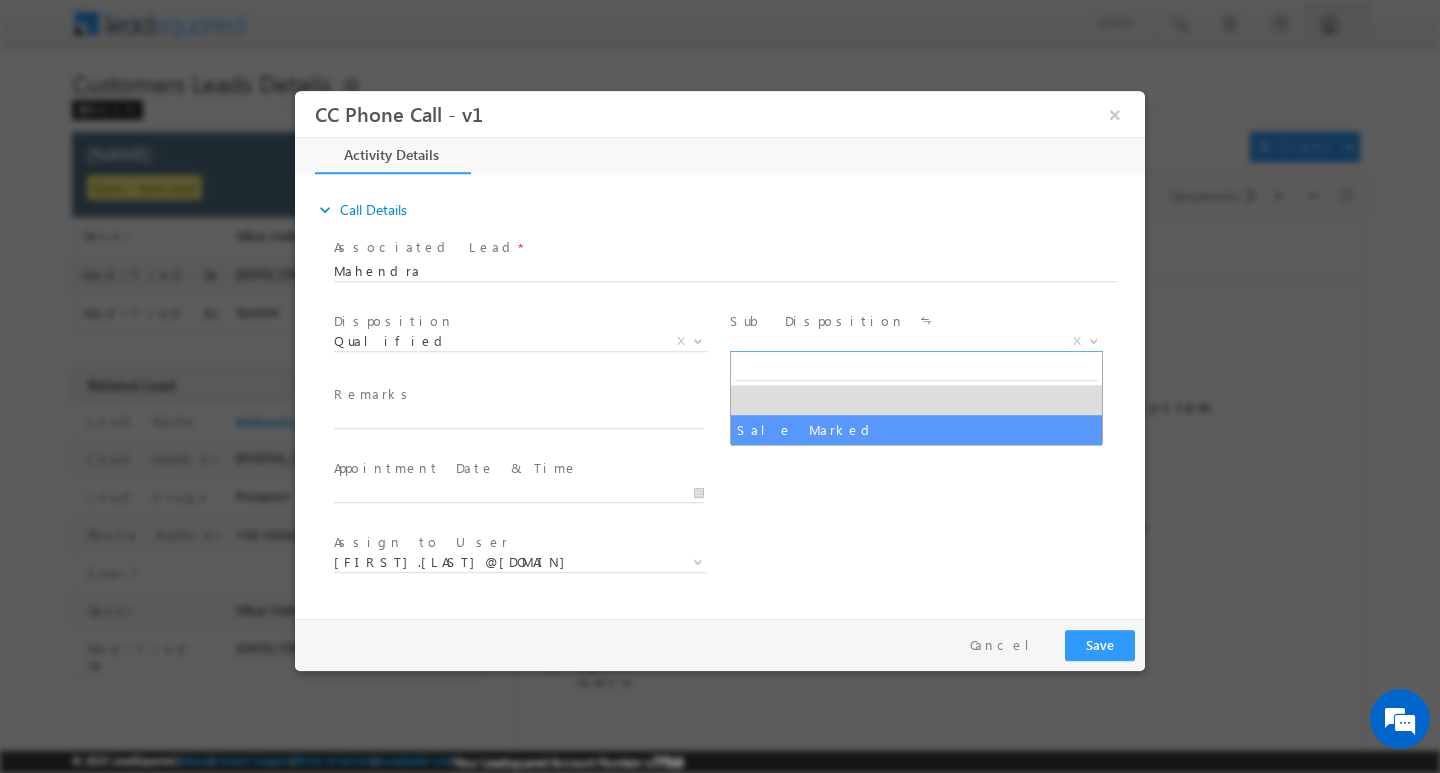 click at bounding box center [914, 438] 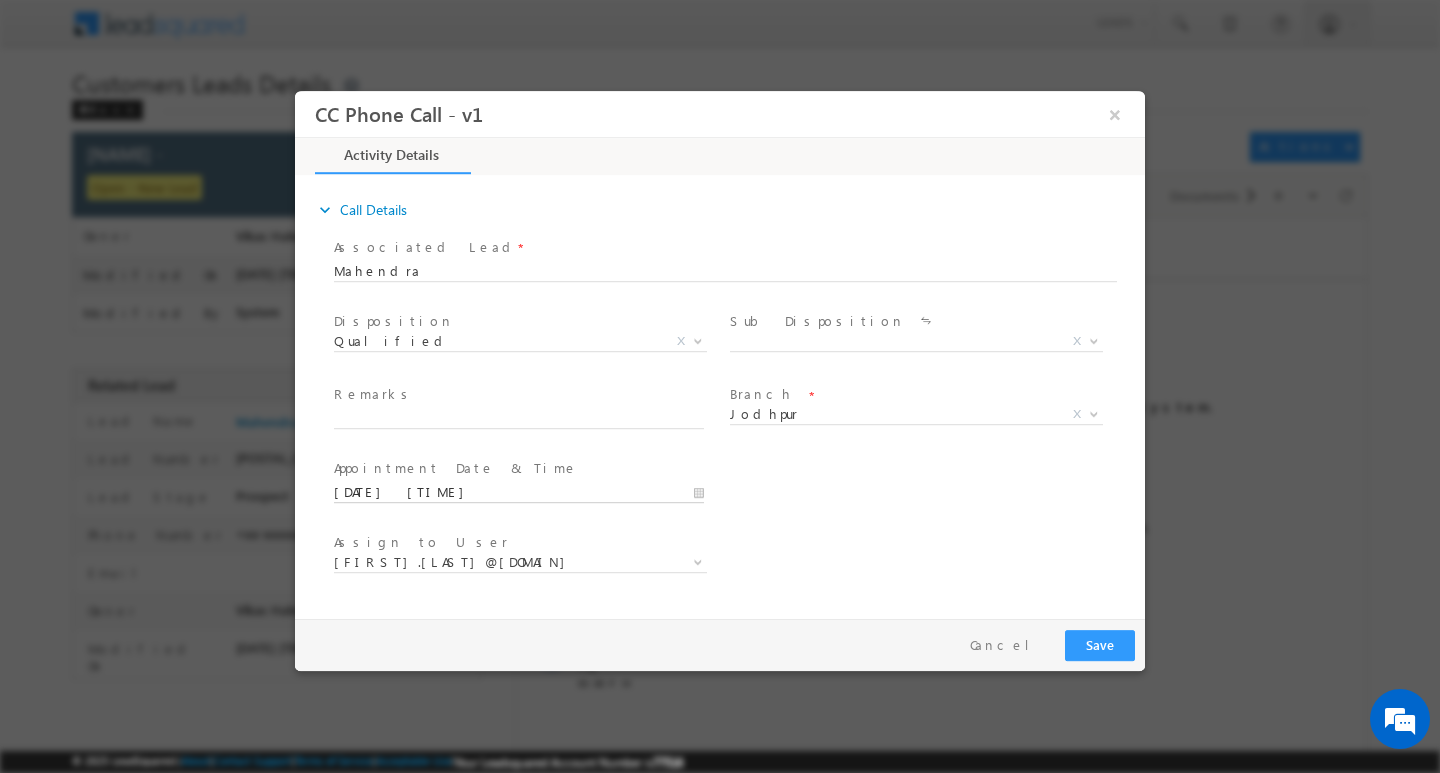 click on "08/06/2025 12:14 PM" at bounding box center [519, 492] 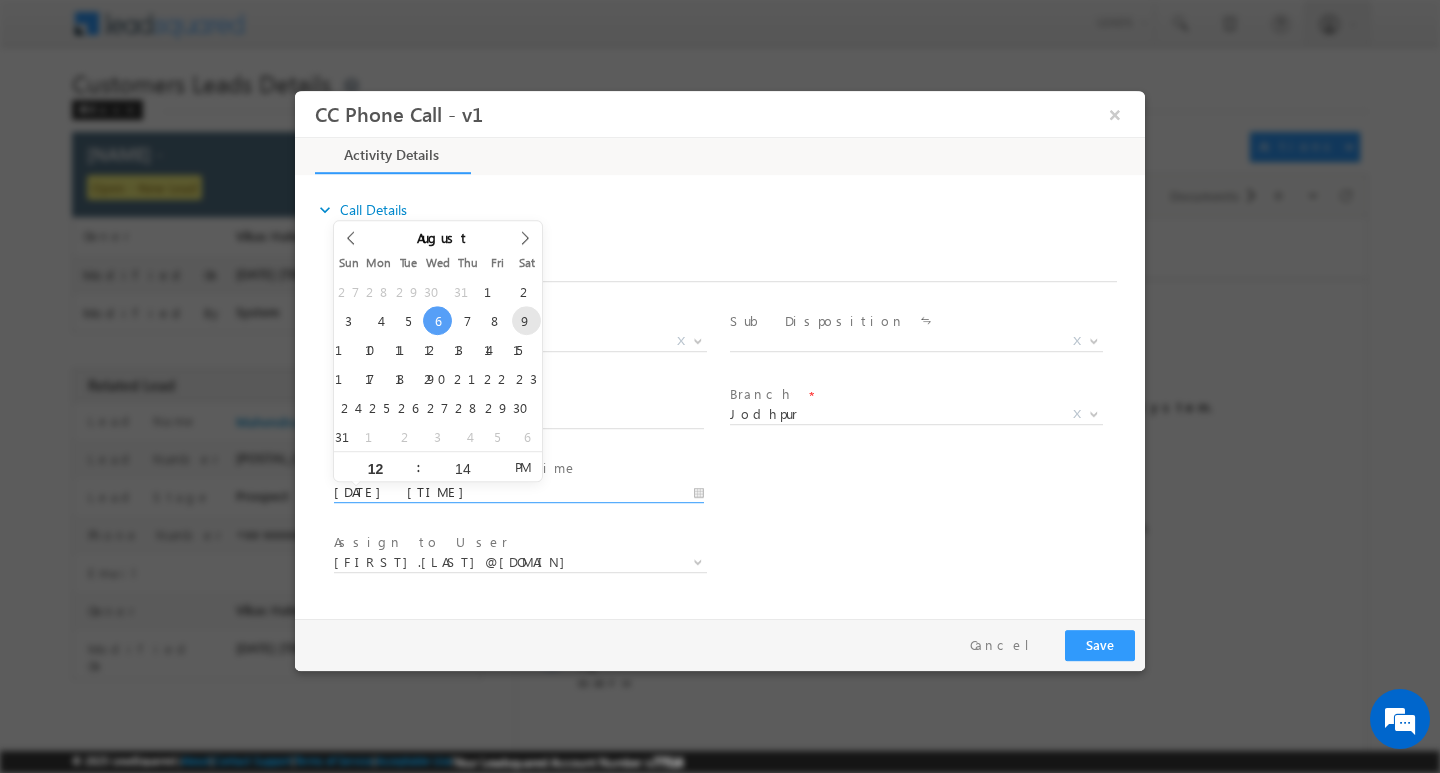 scroll, scrollTop: 0, scrollLeft: 0, axis: both 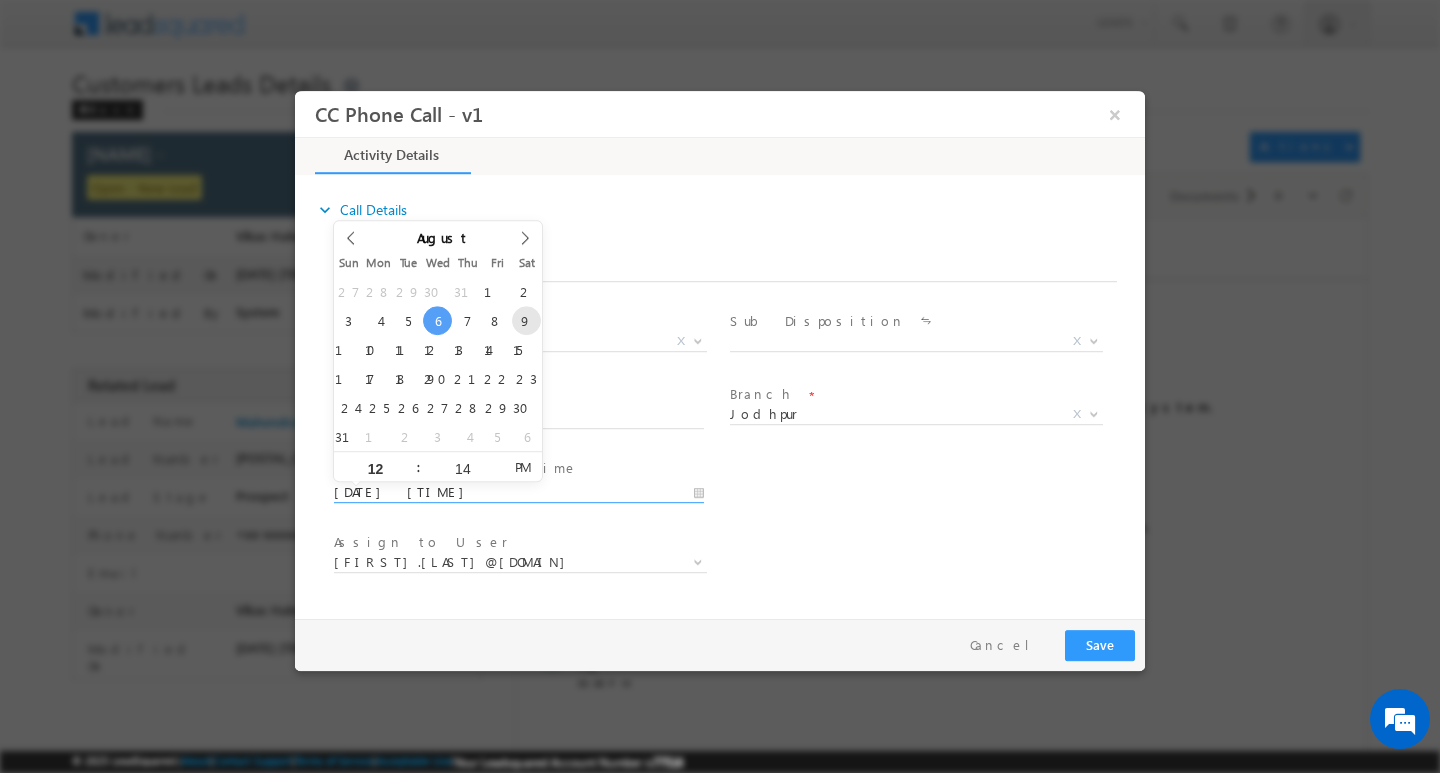 type on "08/09/2025 12:14 PM" 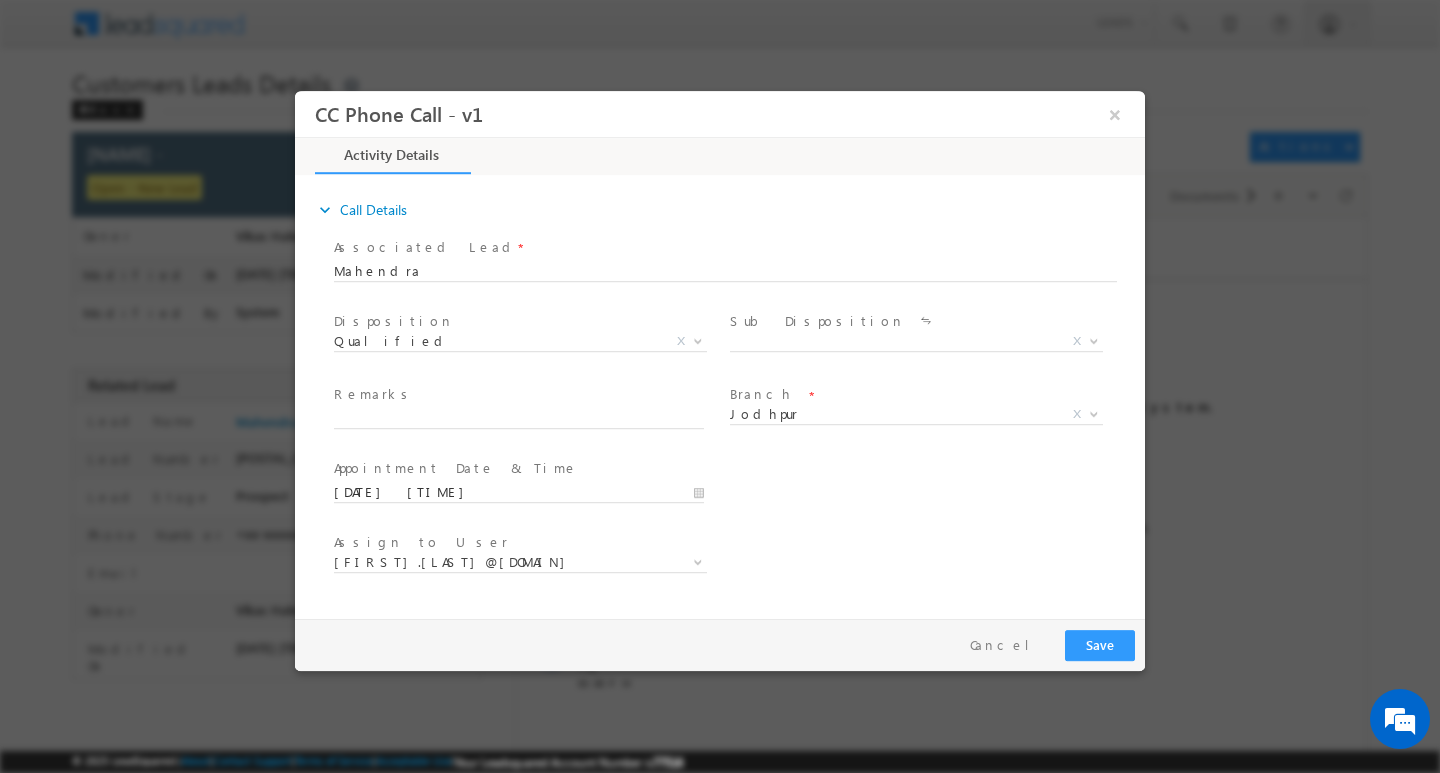 click on "Assign to User
*" at bounding box center [518, 542] 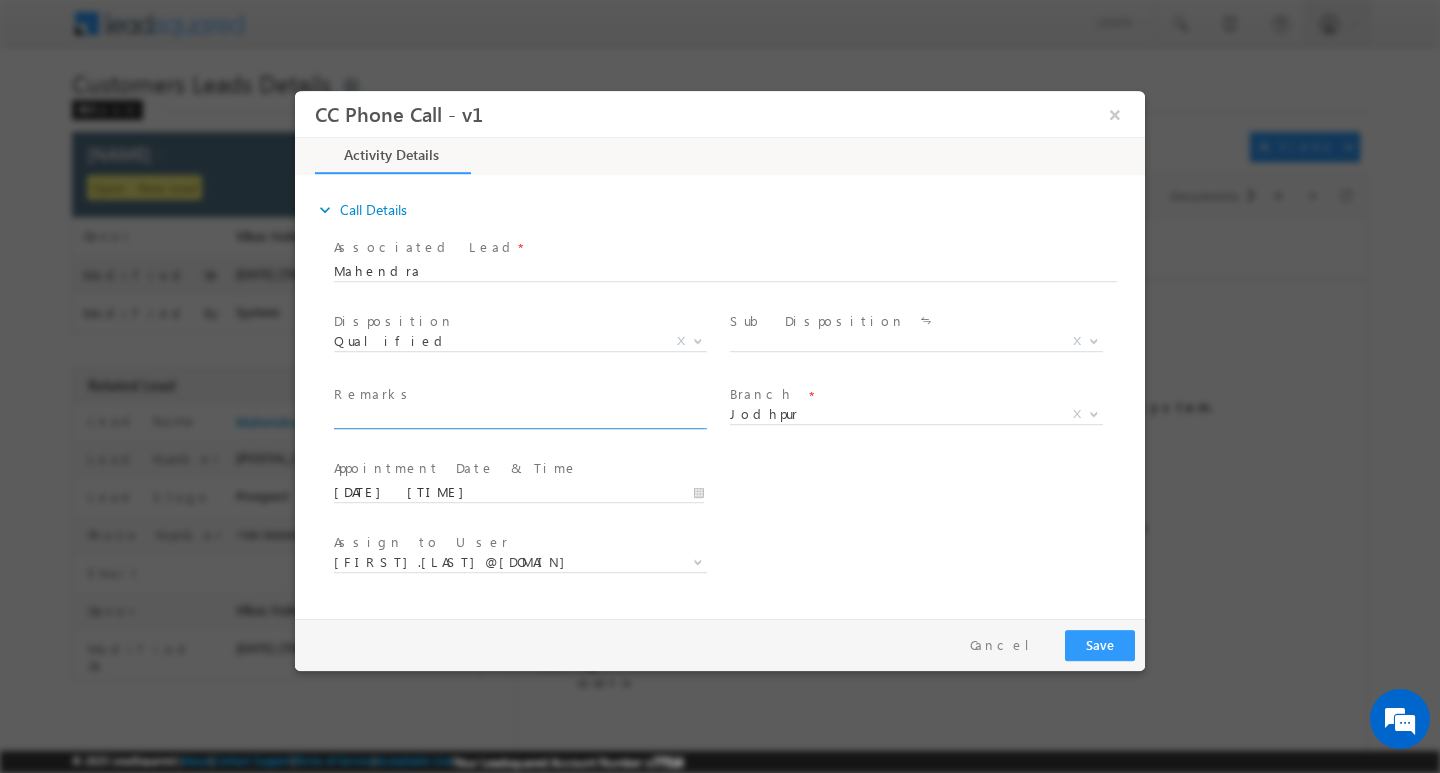 click at bounding box center (519, 418) 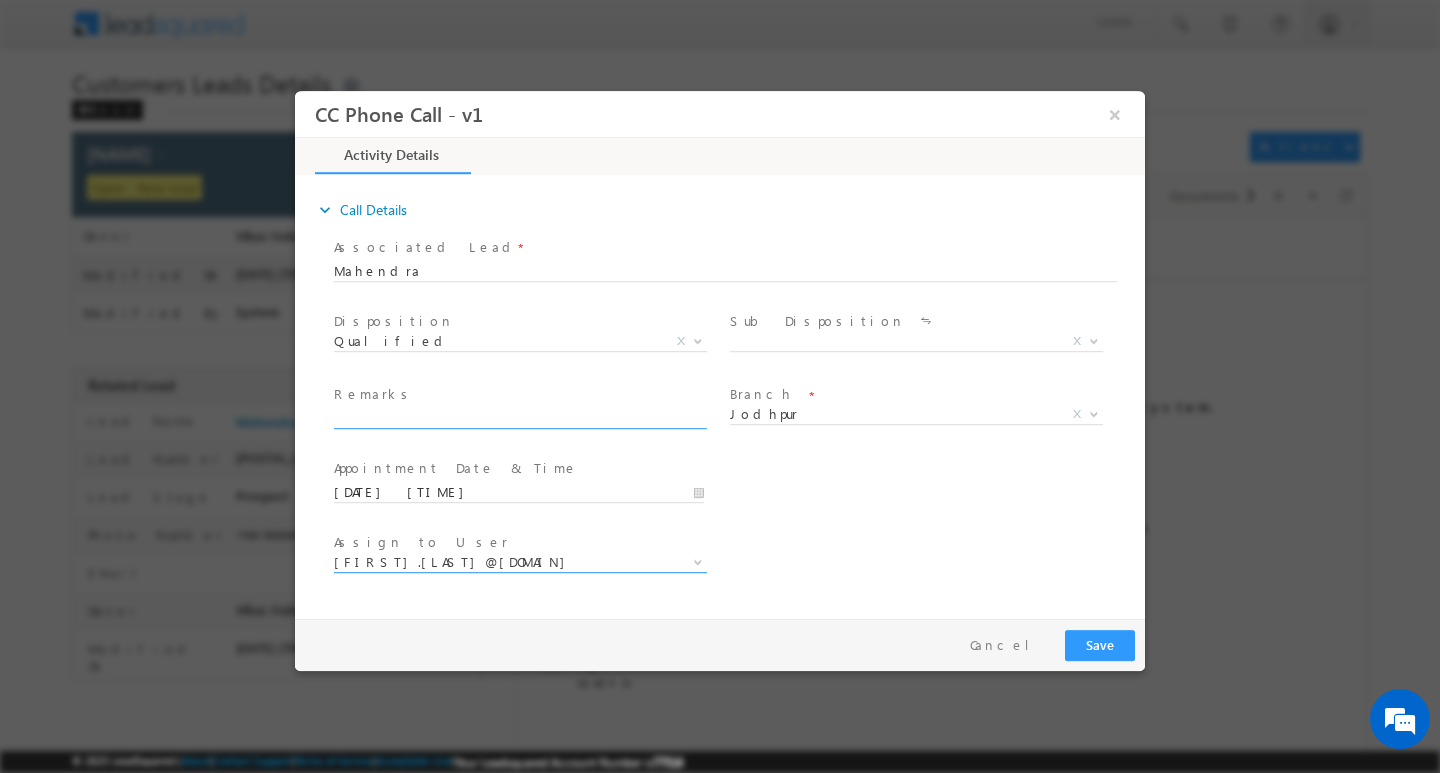 click on "ajay.munnaram@sgrlimited.in" at bounding box center [496, 561] 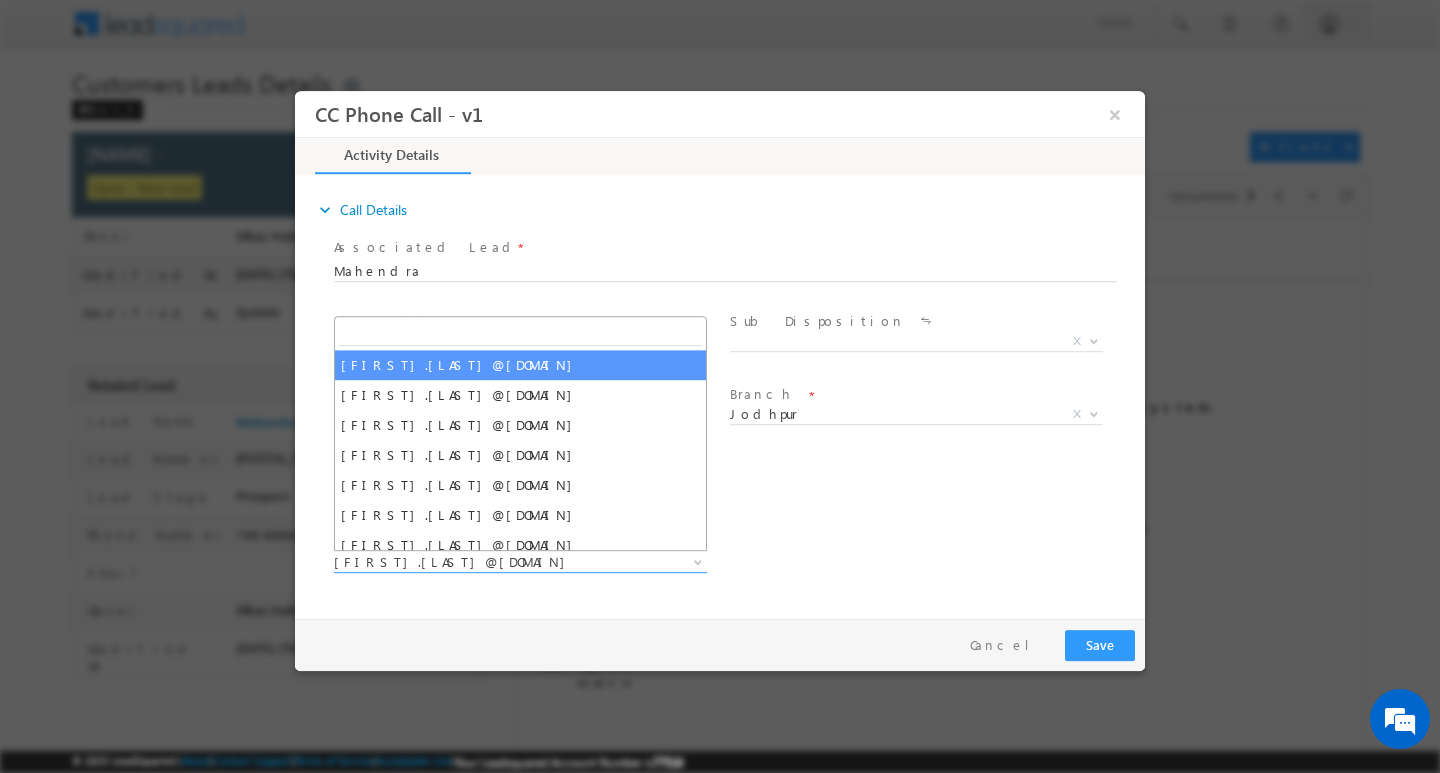 click at bounding box center [520, 332] 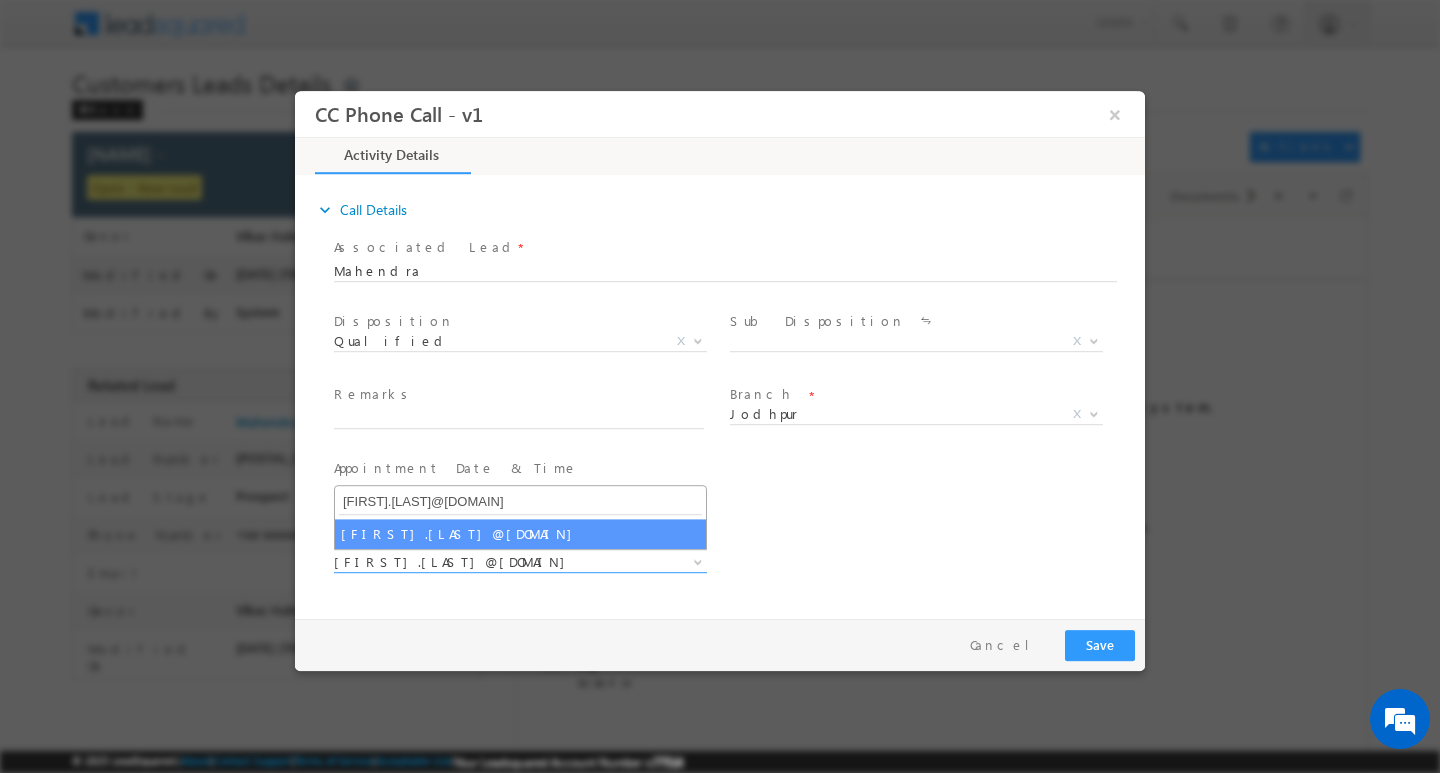 type on "moolchand.sharma1@sgrlimited.in" 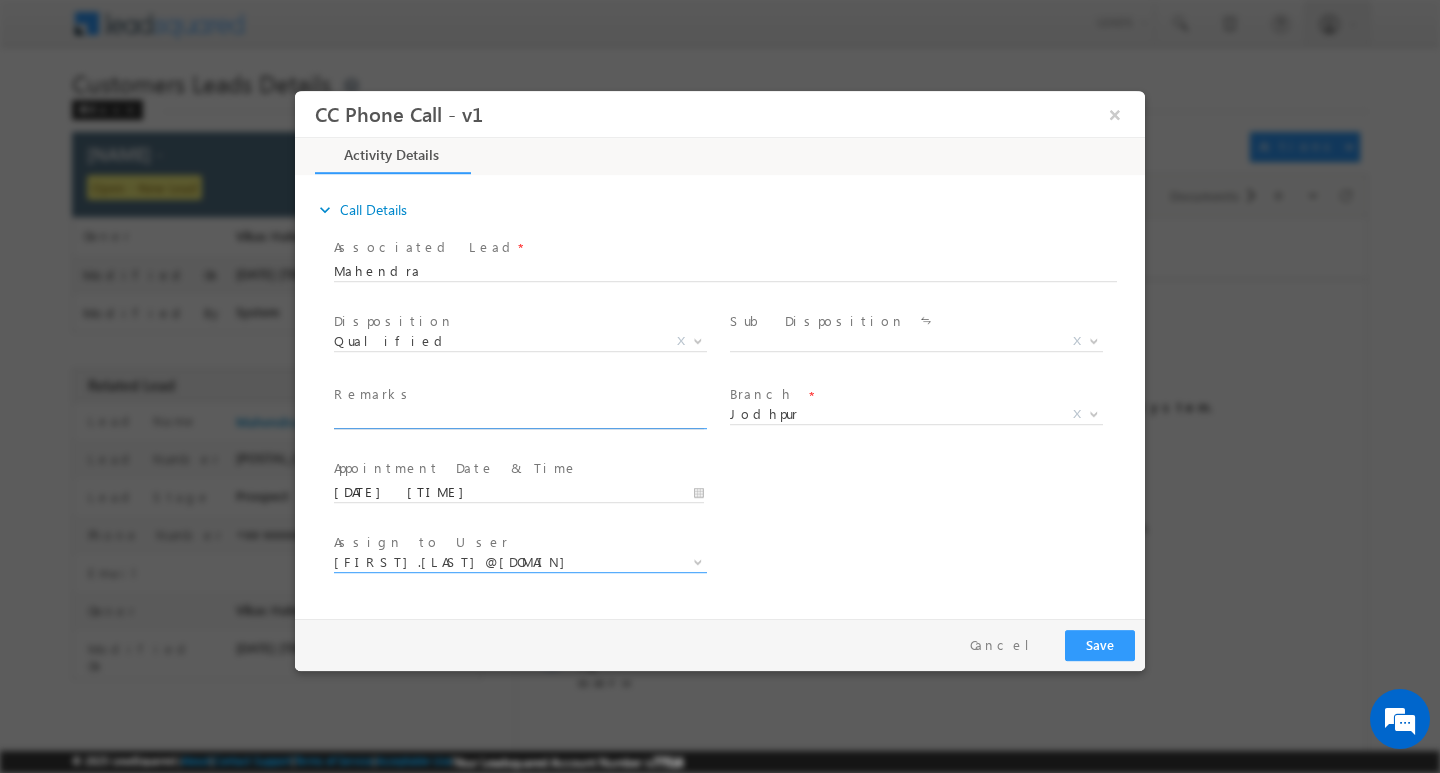 click at bounding box center [519, 418] 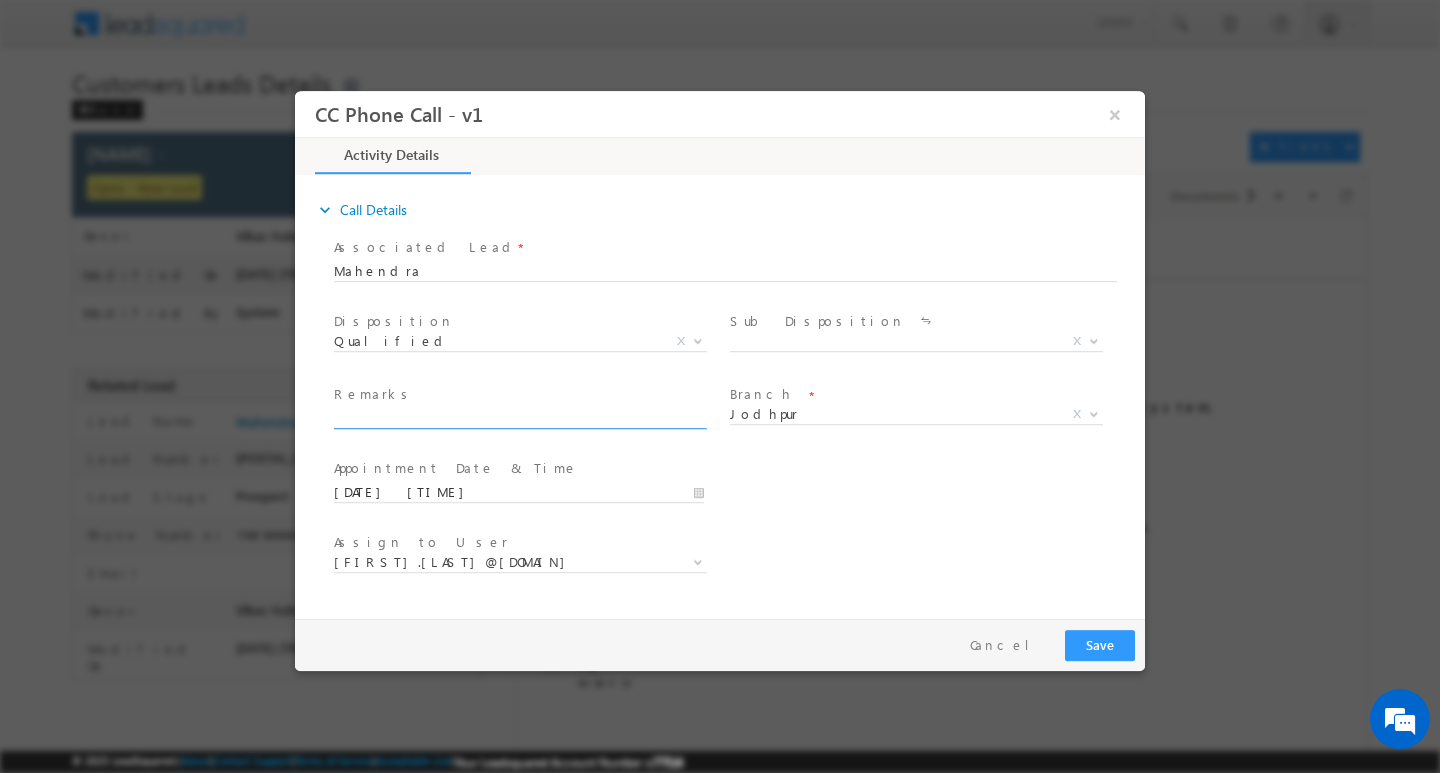 click at bounding box center (519, 418) 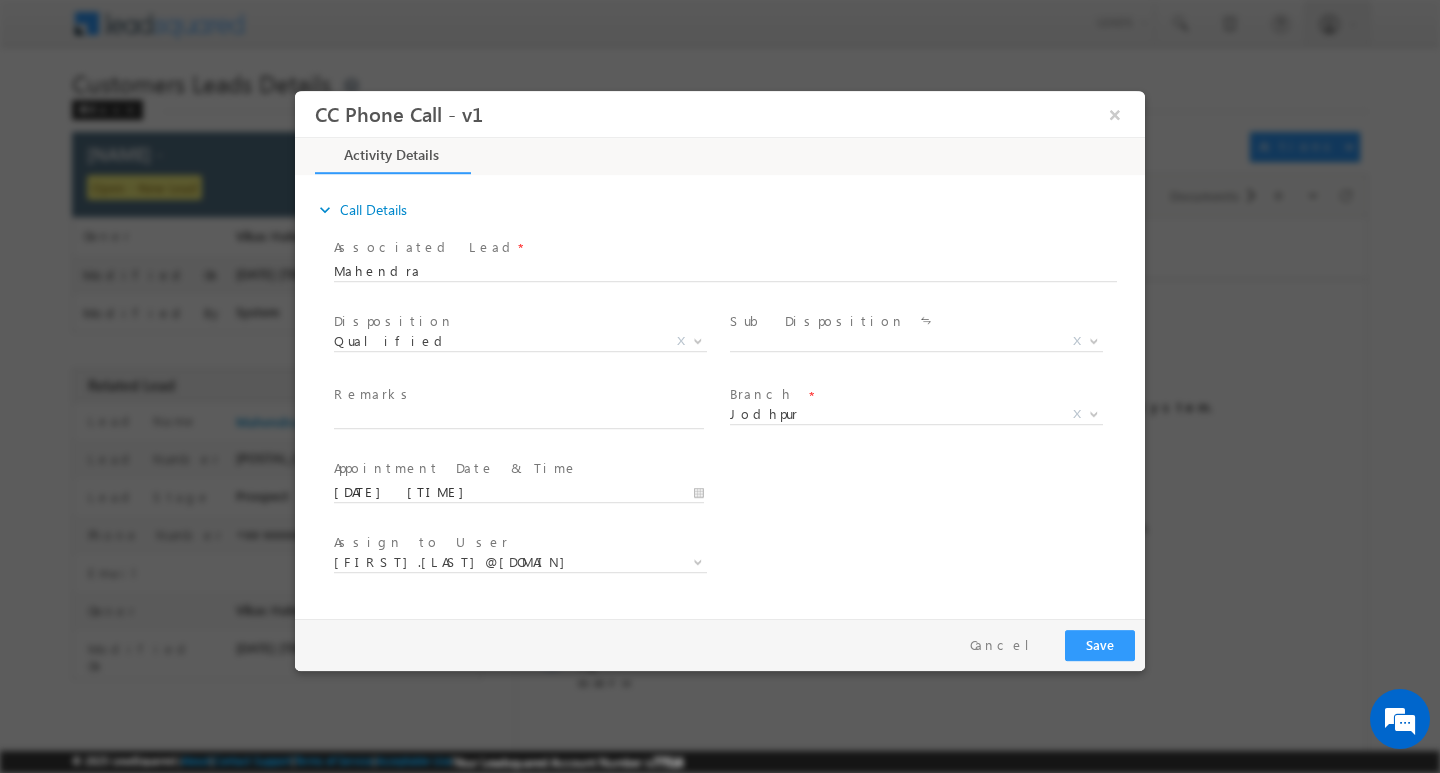 click on "Remarks
*" at bounding box center [518, 395] 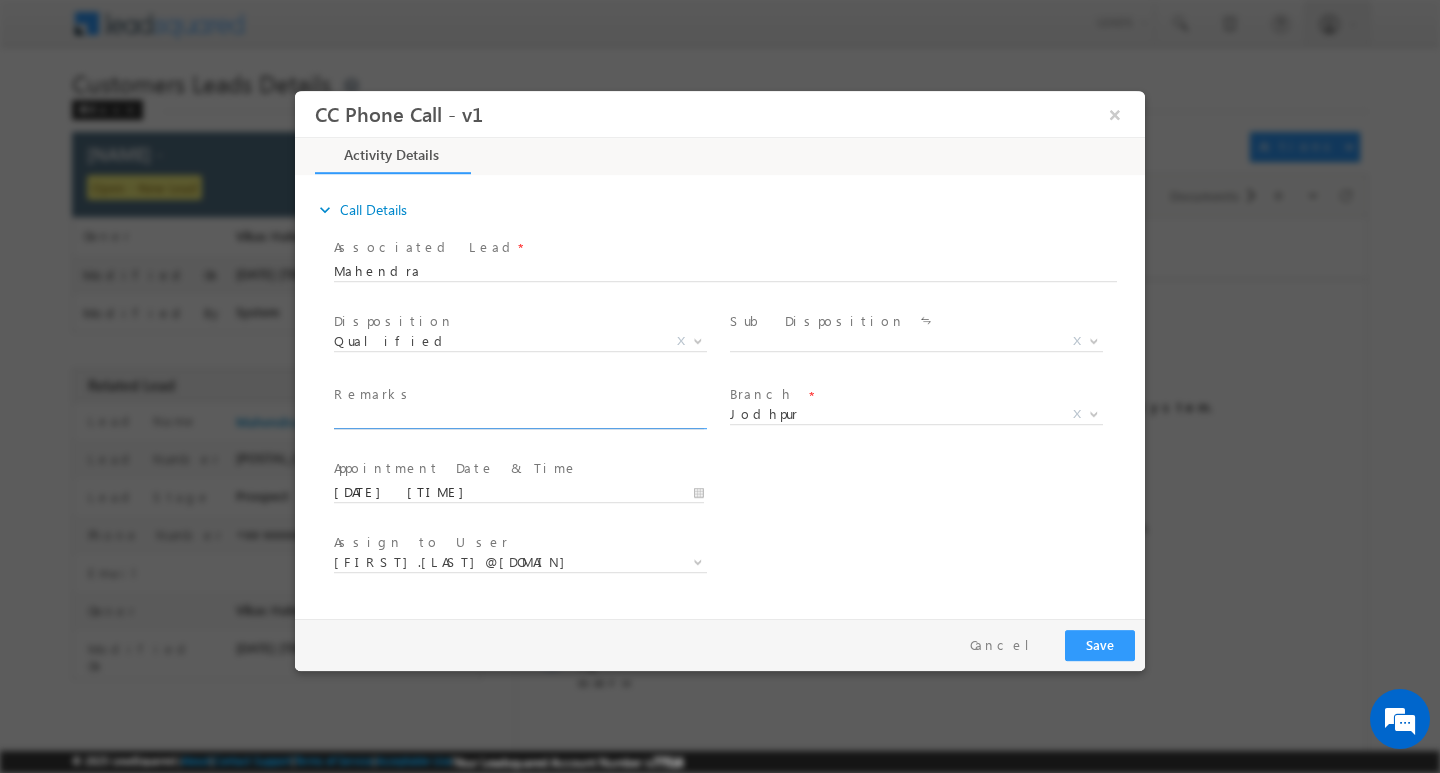 click at bounding box center (519, 418) 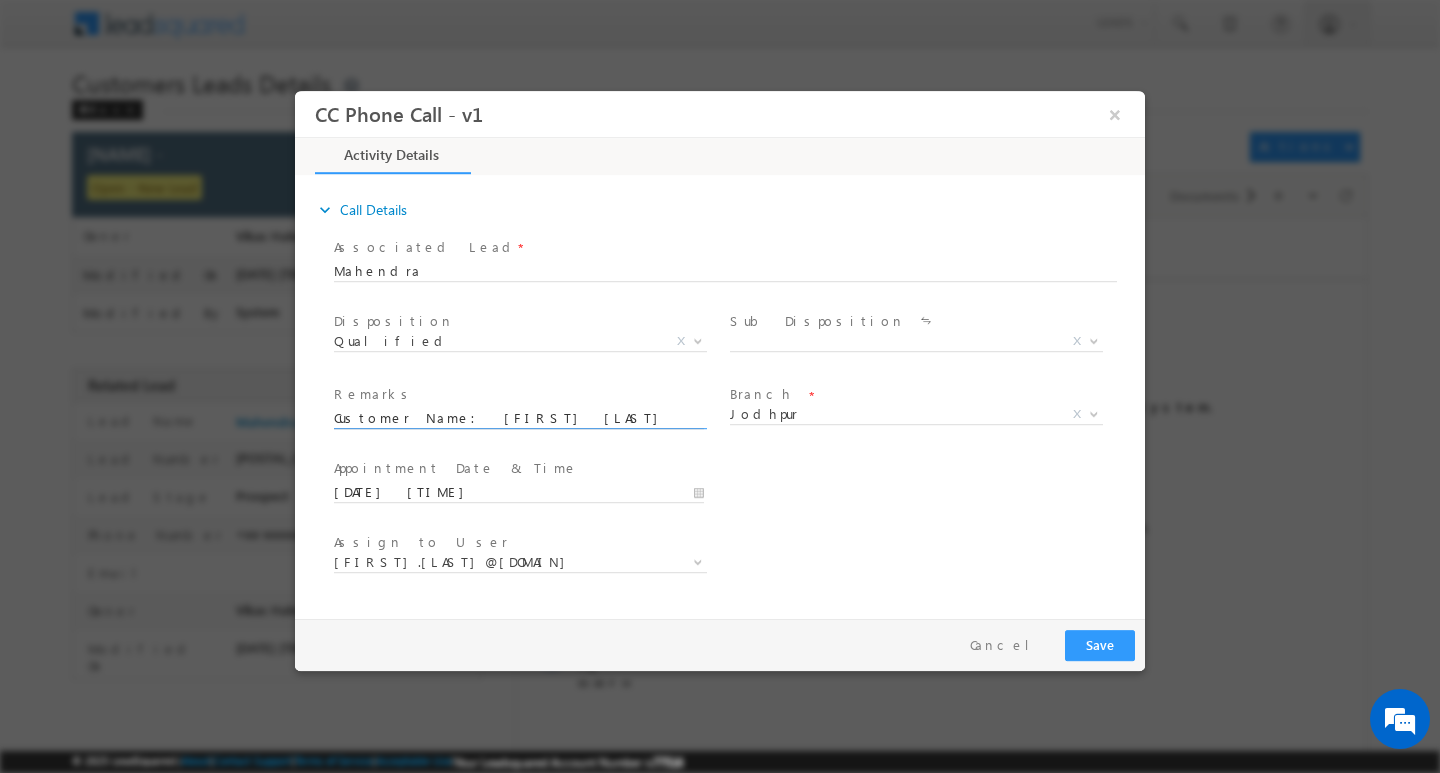scroll, scrollTop: 0, scrollLeft: 902, axis: horizontal 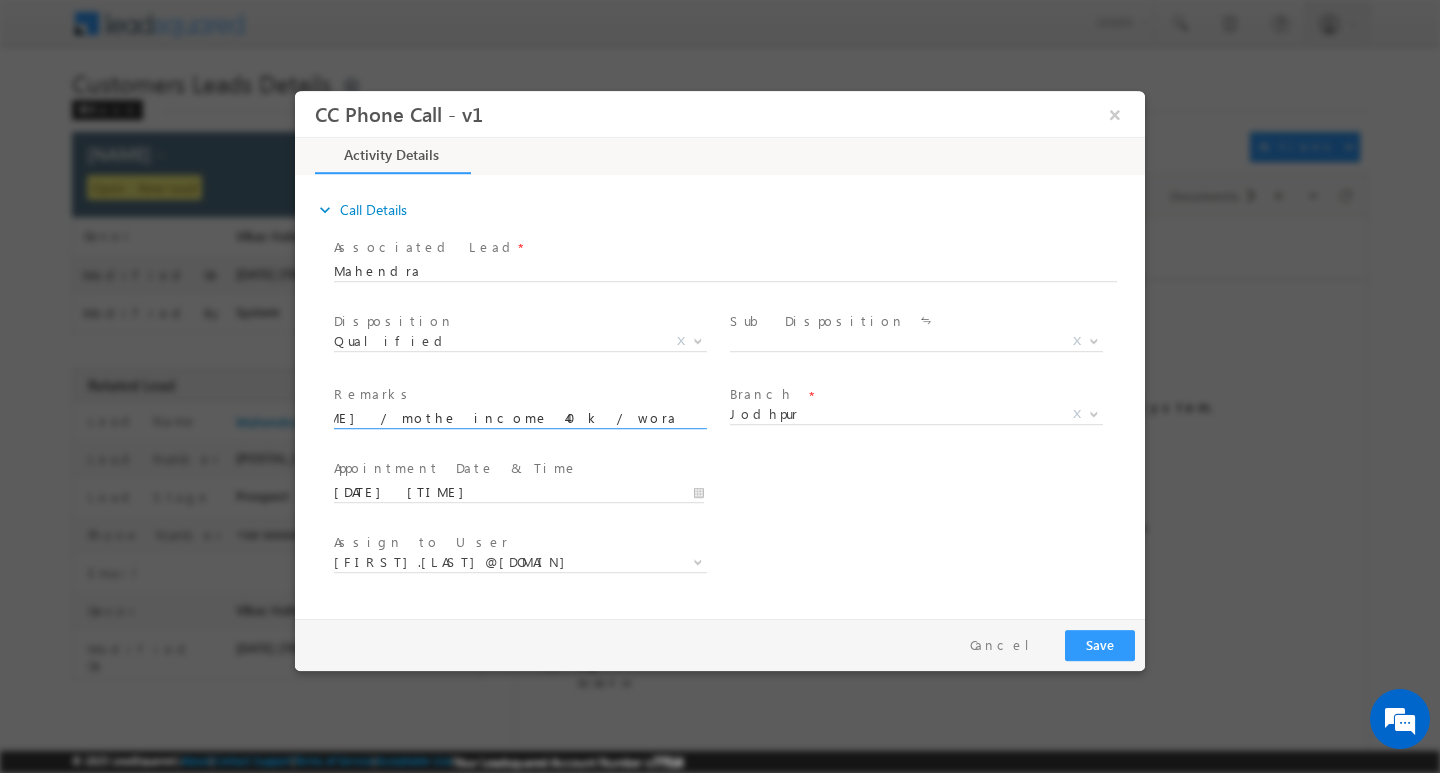 type on "Customer Name: Mahendra/ ag :27Y/ b / SELF EMPLOYE /SOPA NAME :  ASA PURA VAINA  SOPA / mothe income 40k / worak expe : 2y /  property type  mc : loan type HL:LOAN AMOUNT 12L  aad : jodhpura / GRMIDA" 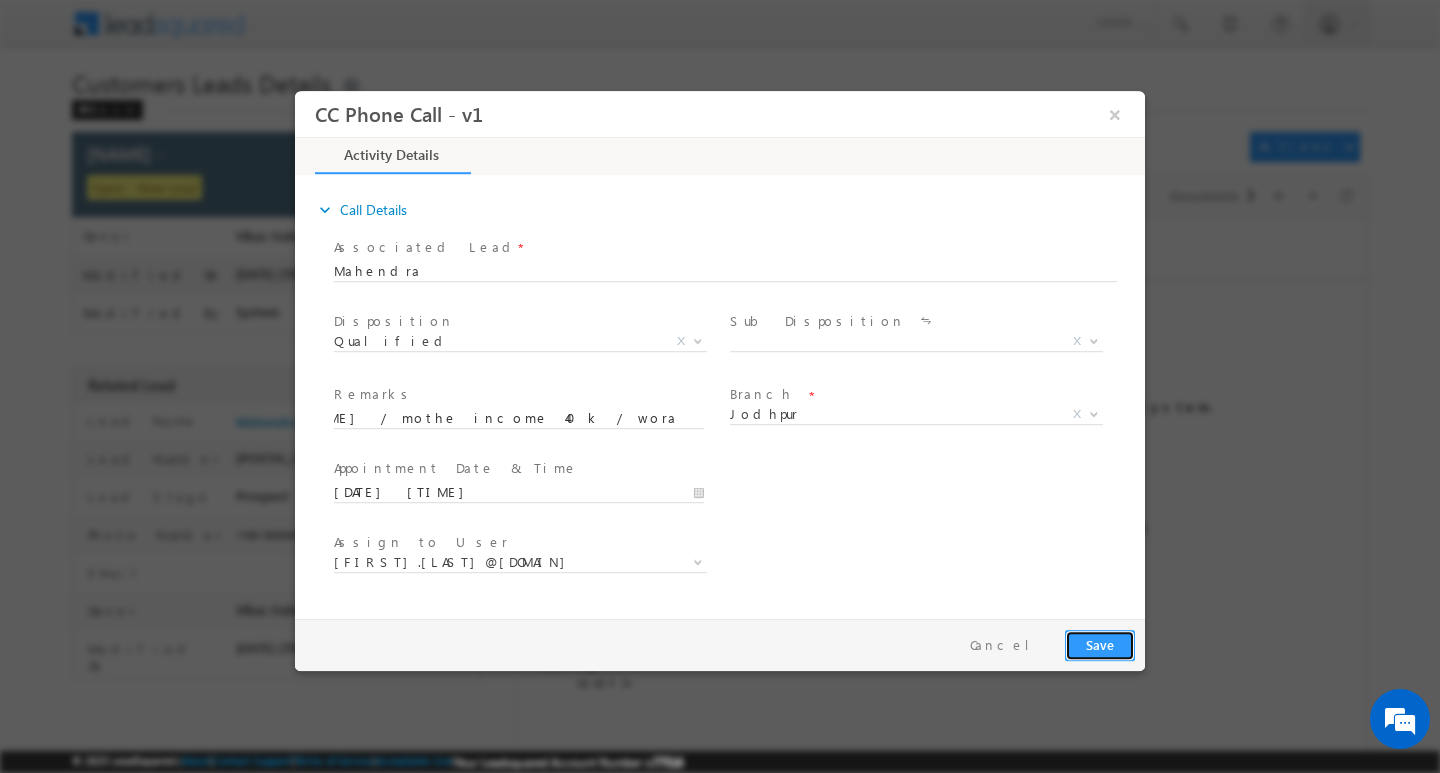 scroll, scrollTop: 0, scrollLeft: 0, axis: both 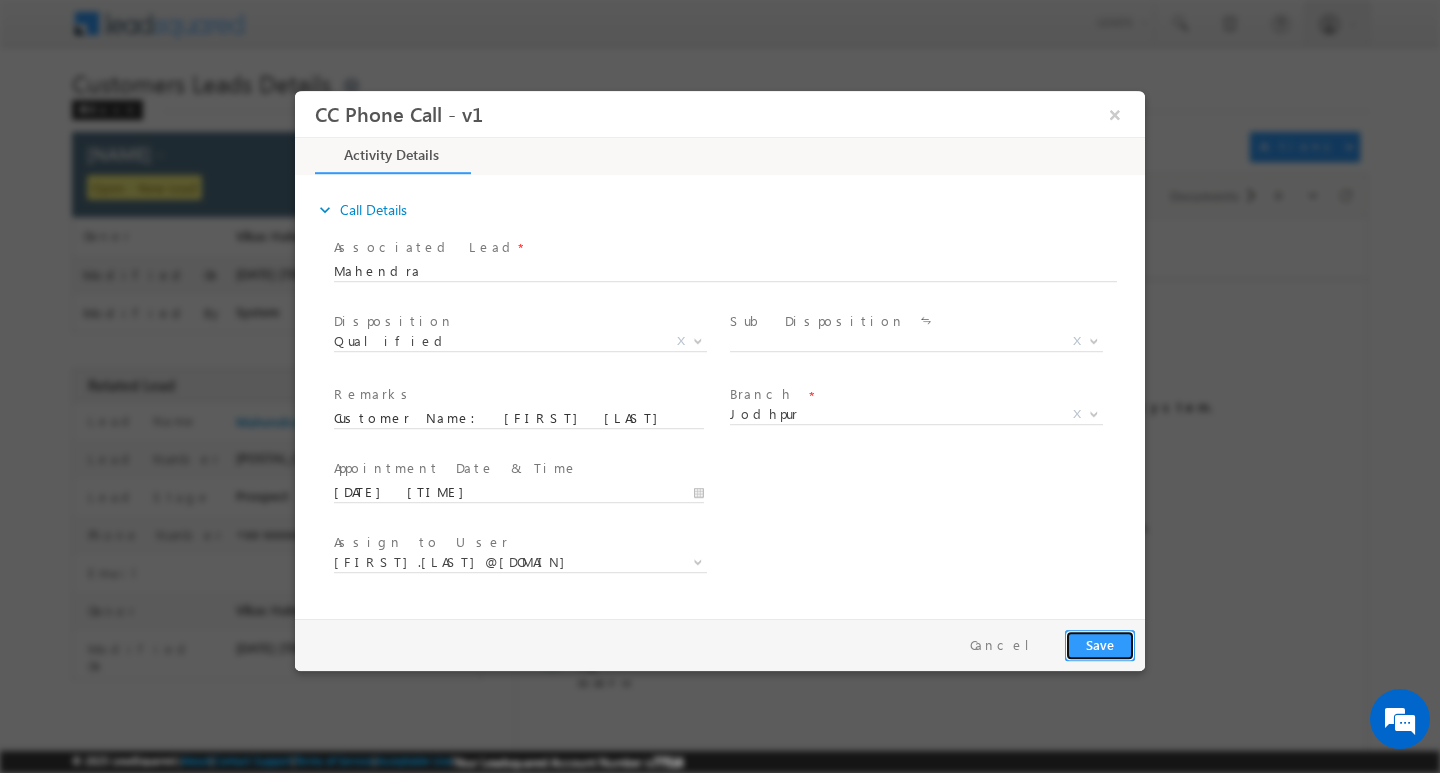 click on "Save" at bounding box center (1100, 644) 